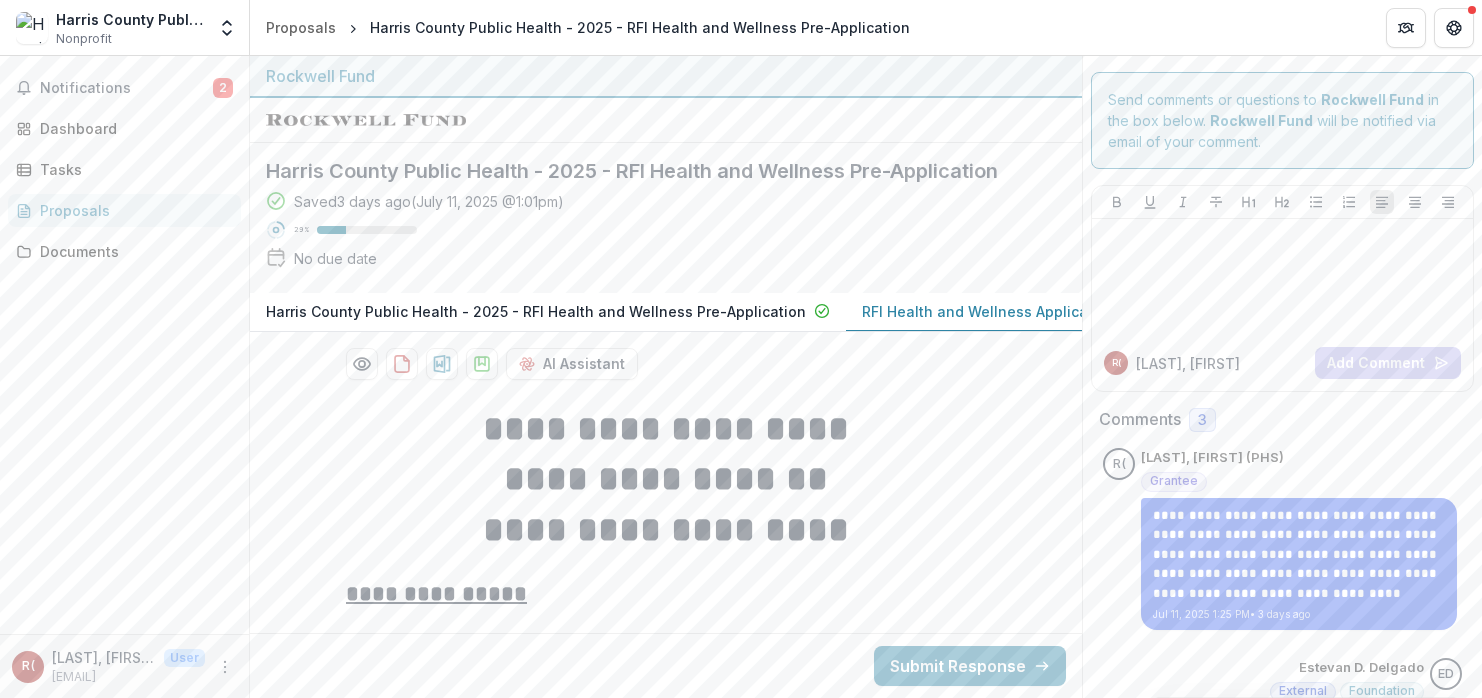 scroll, scrollTop: 0, scrollLeft: 0, axis: both 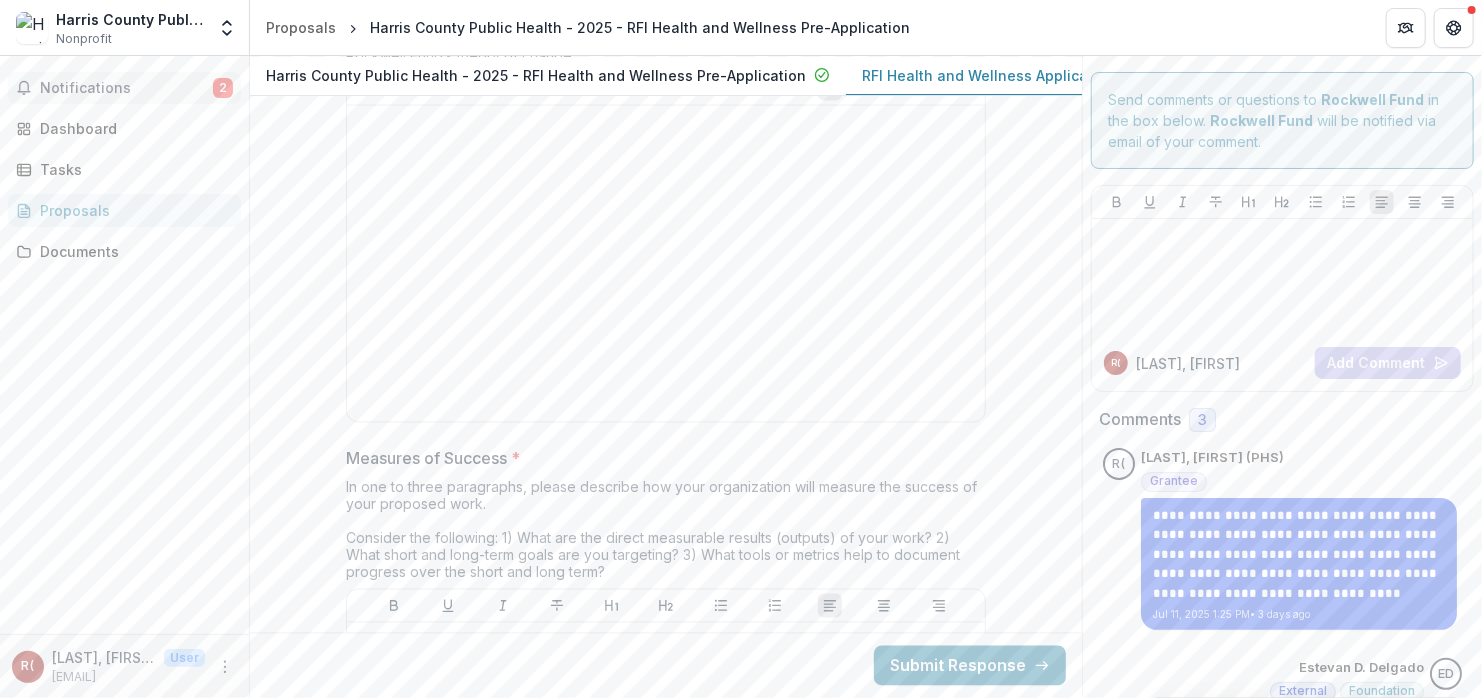 click on "Notifications" at bounding box center (126, 88) 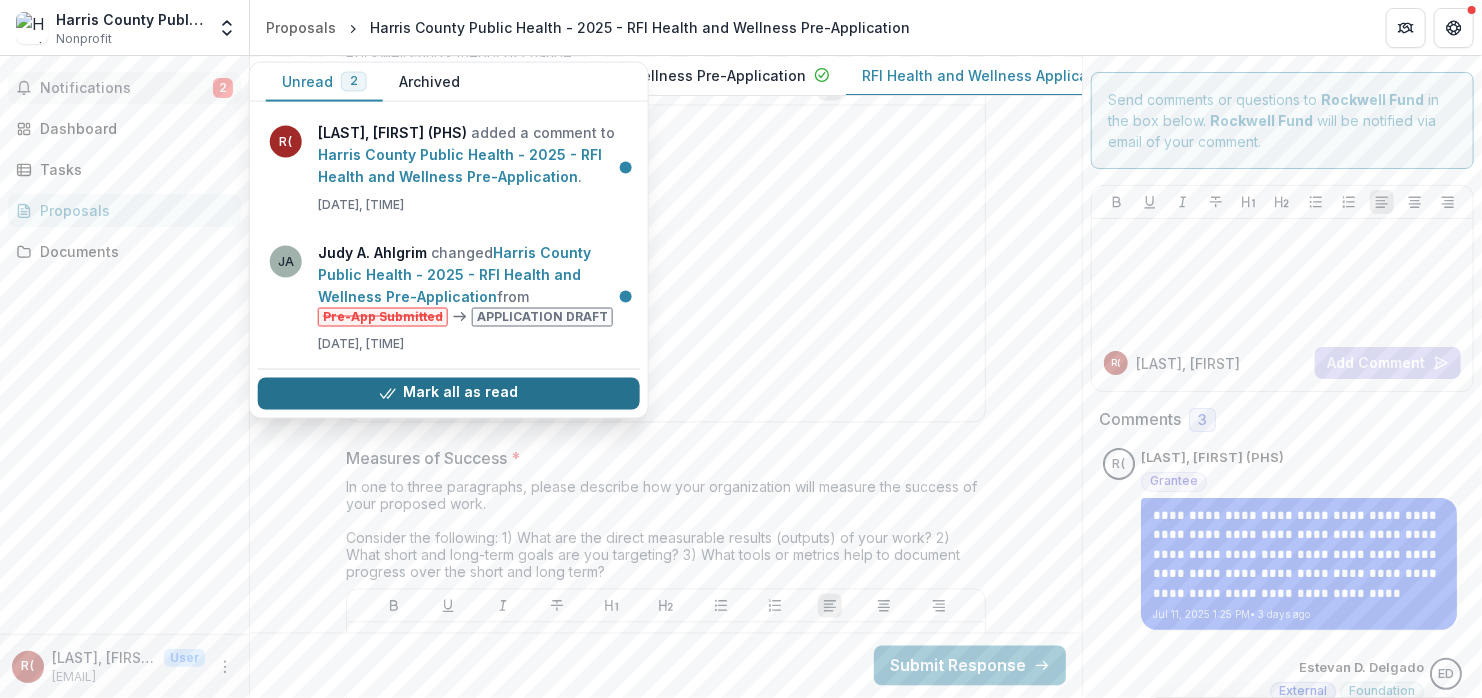 click on "Mark all as read" at bounding box center [449, 393] 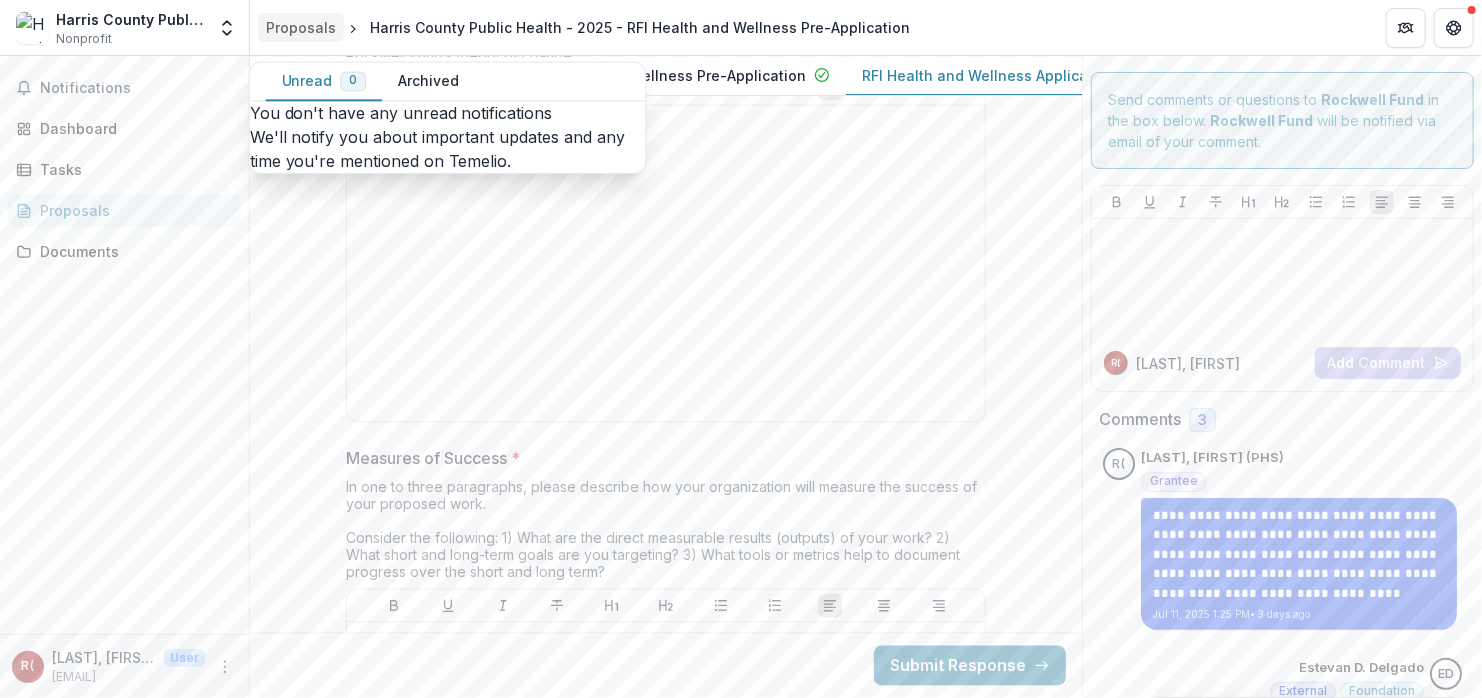 click on "Proposals" at bounding box center [301, 27] 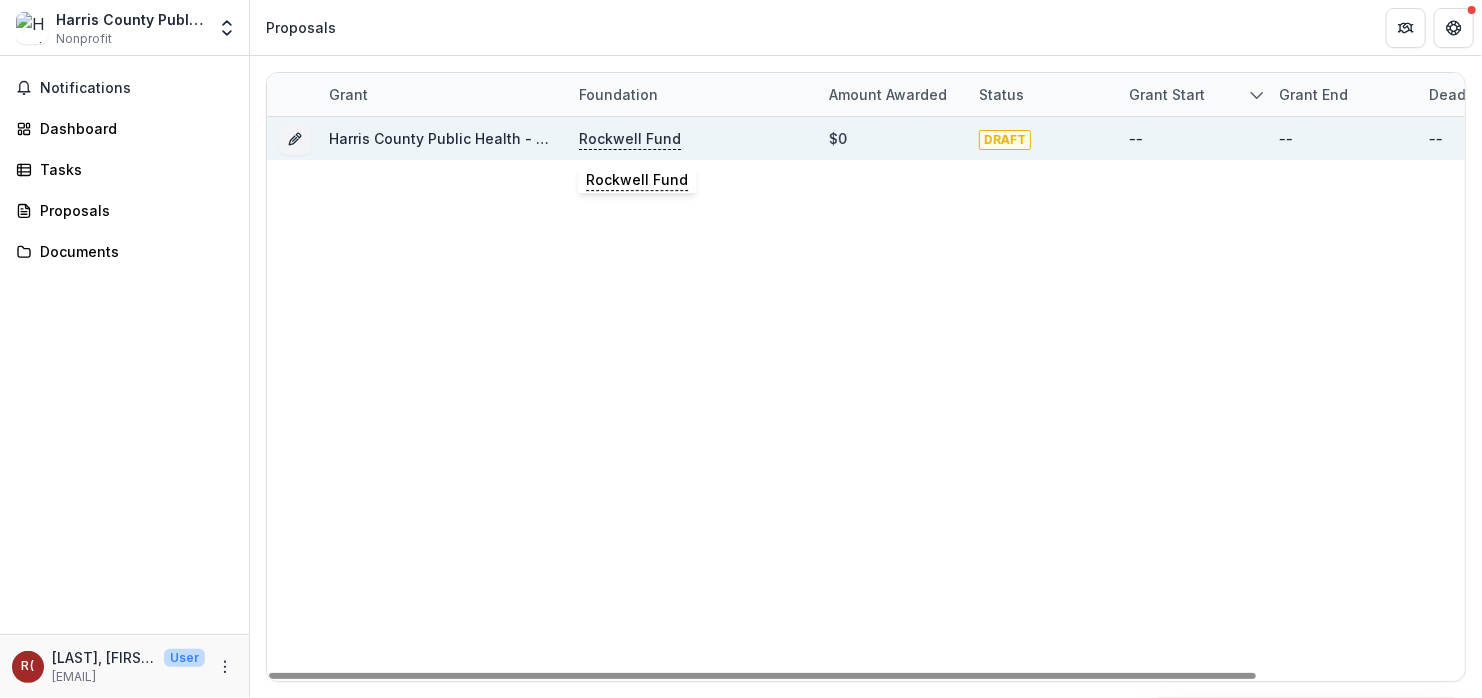 click on "Rockwell Fund" at bounding box center [630, 139] 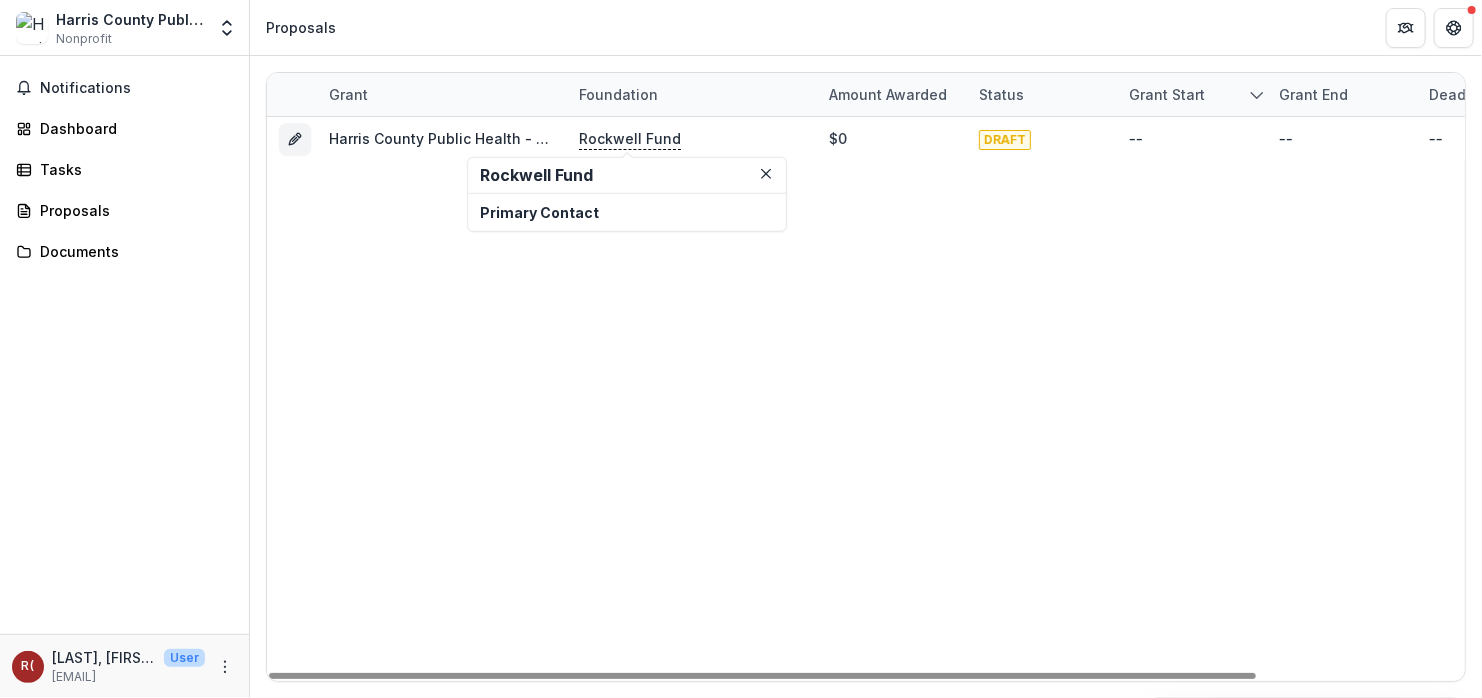 click on "Primary Contact" at bounding box center [627, 212] 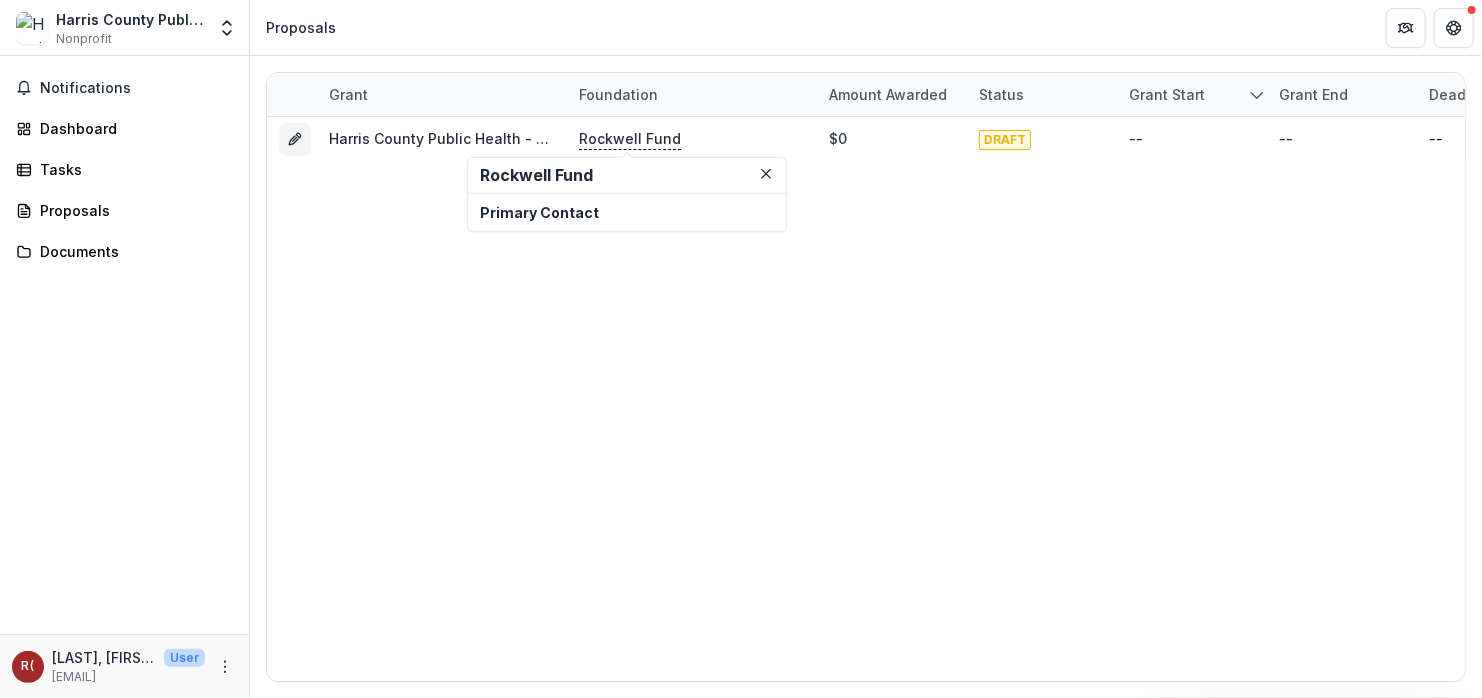 click on "Rockwell Fund" at bounding box center [627, 175] 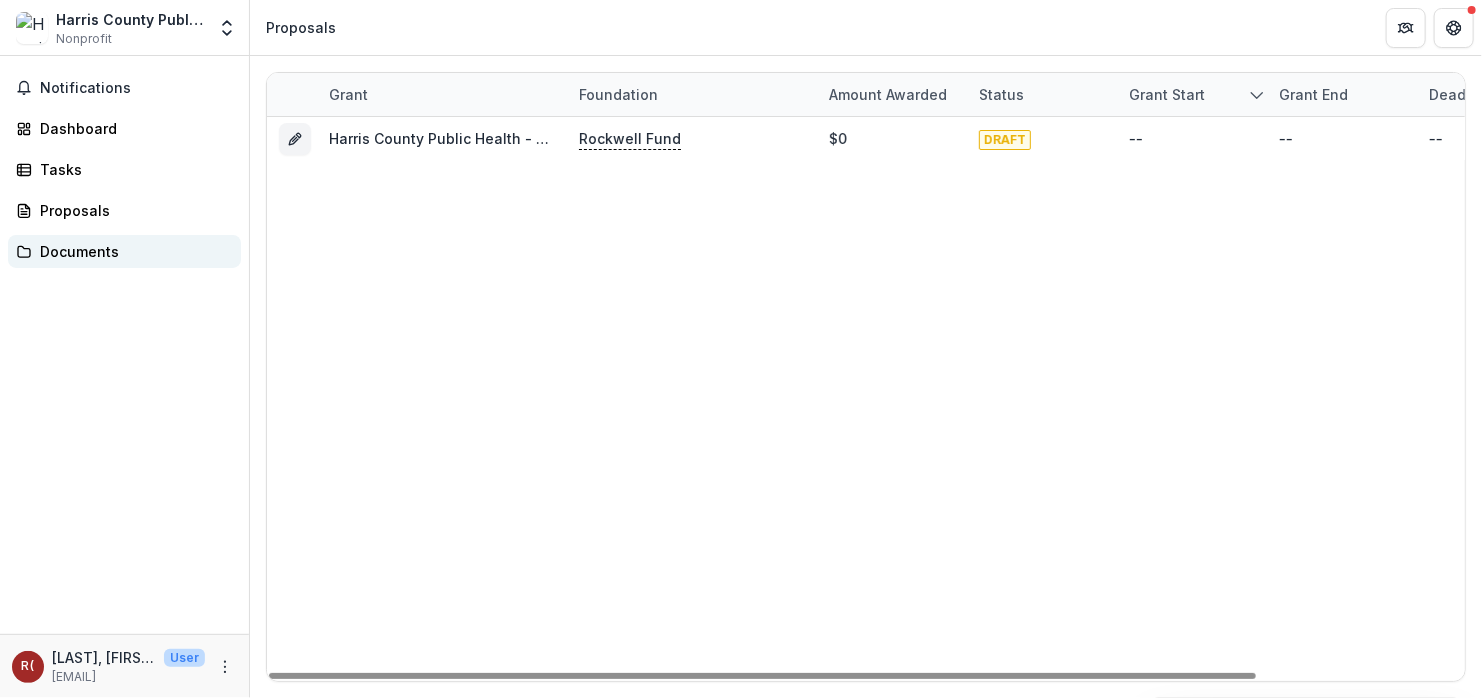 click on "Documents" at bounding box center [132, 251] 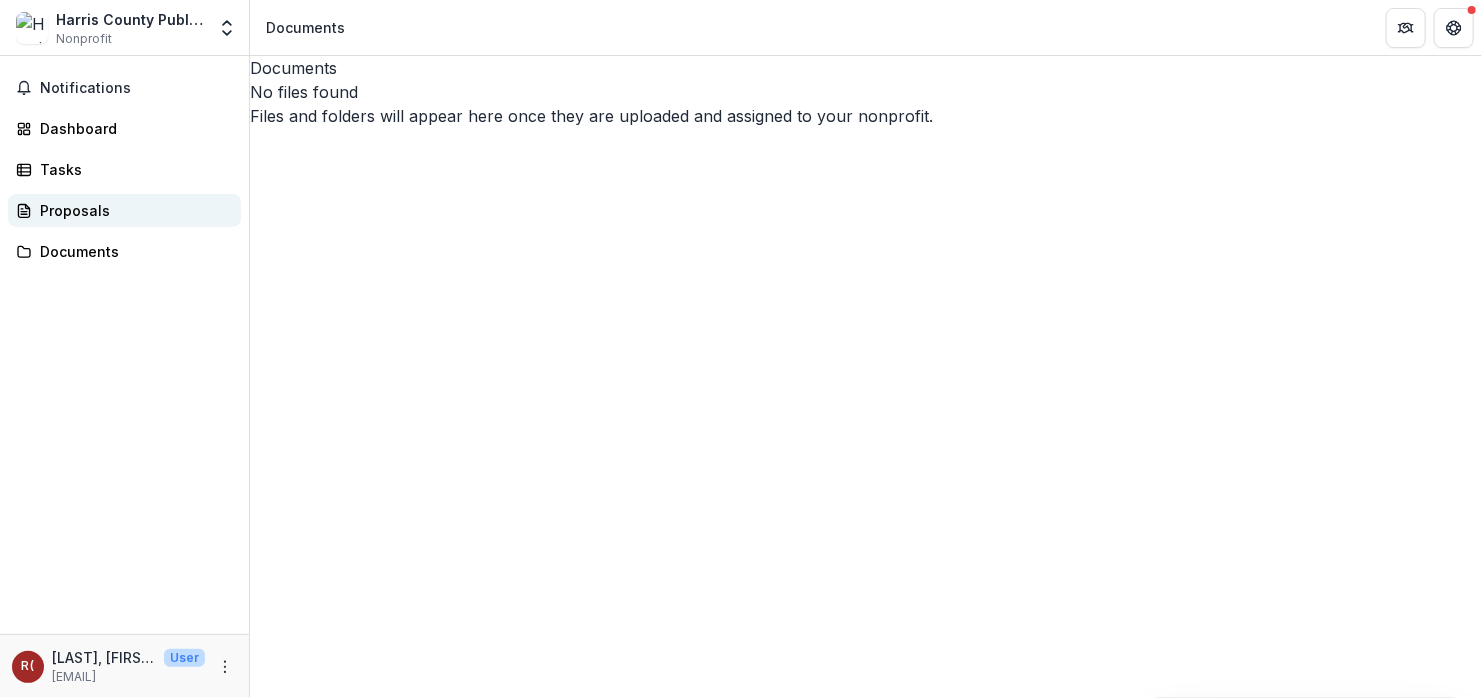 click on "Proposals" at bounding box center (132, 210) 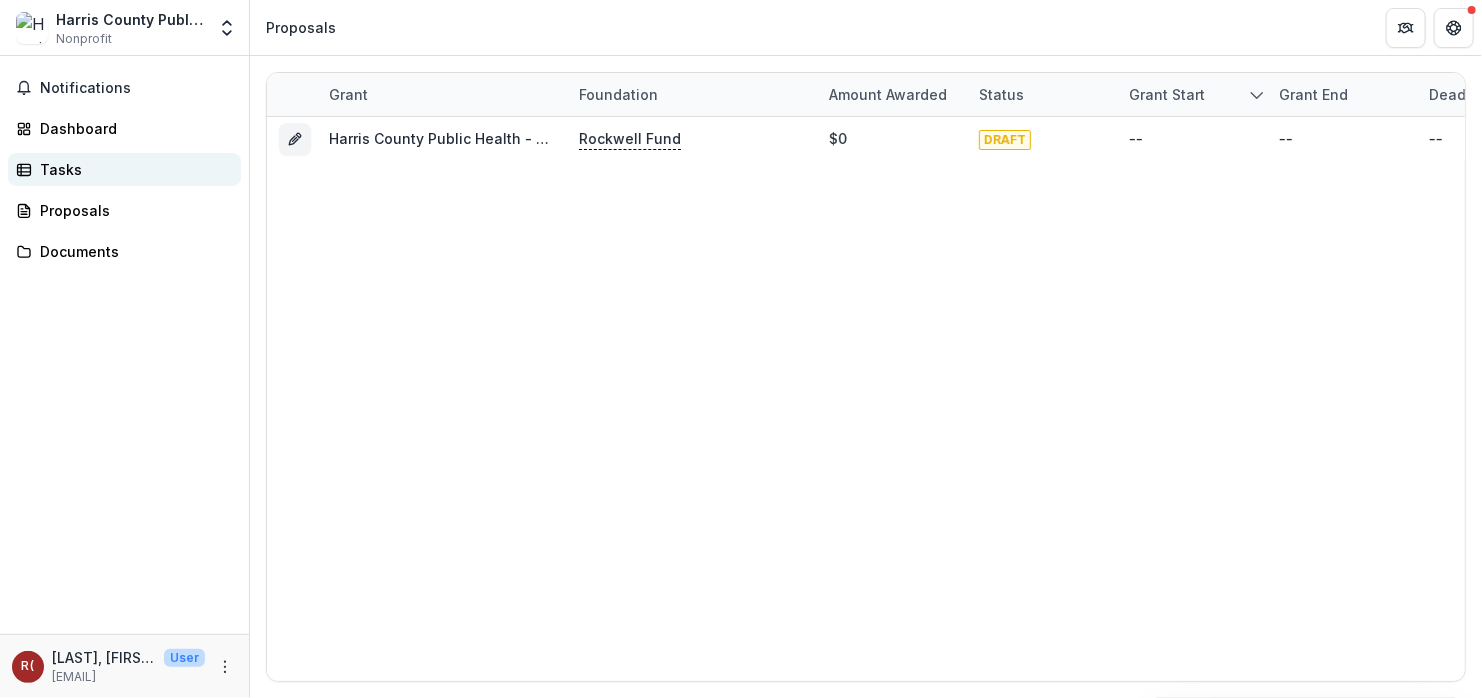 click on "Tasks" at bounding box center (124, 169) 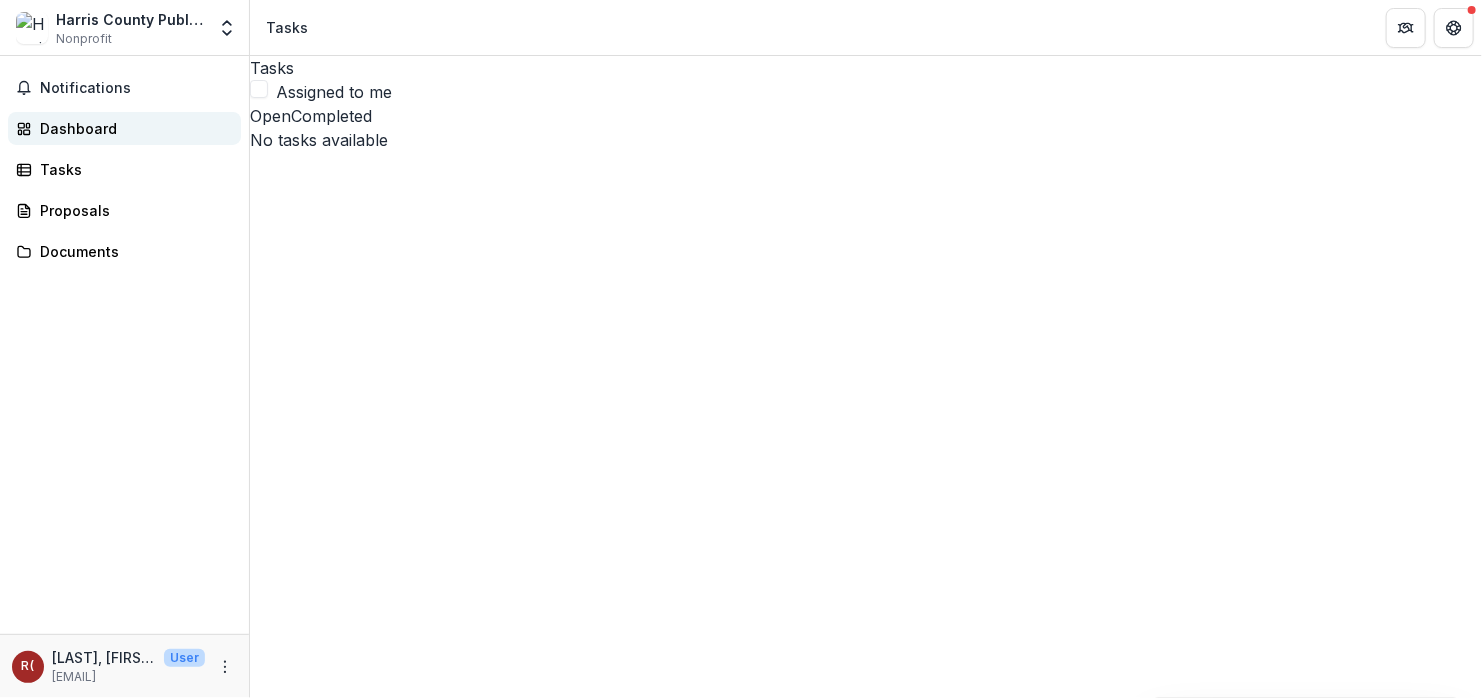 click on "Dashboard" at bounding box center (132, 128) 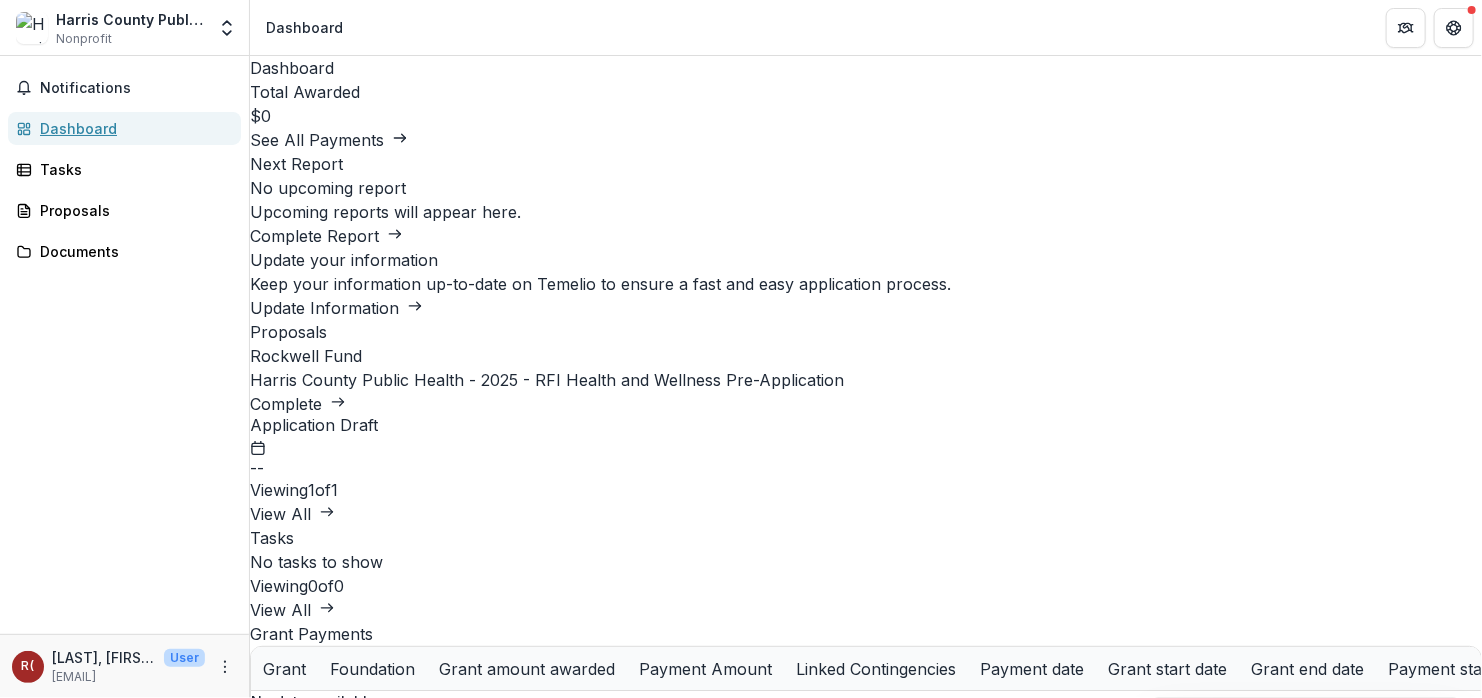scroll, scrollTop: 0, scrollLeft: 131, axis: horizontal 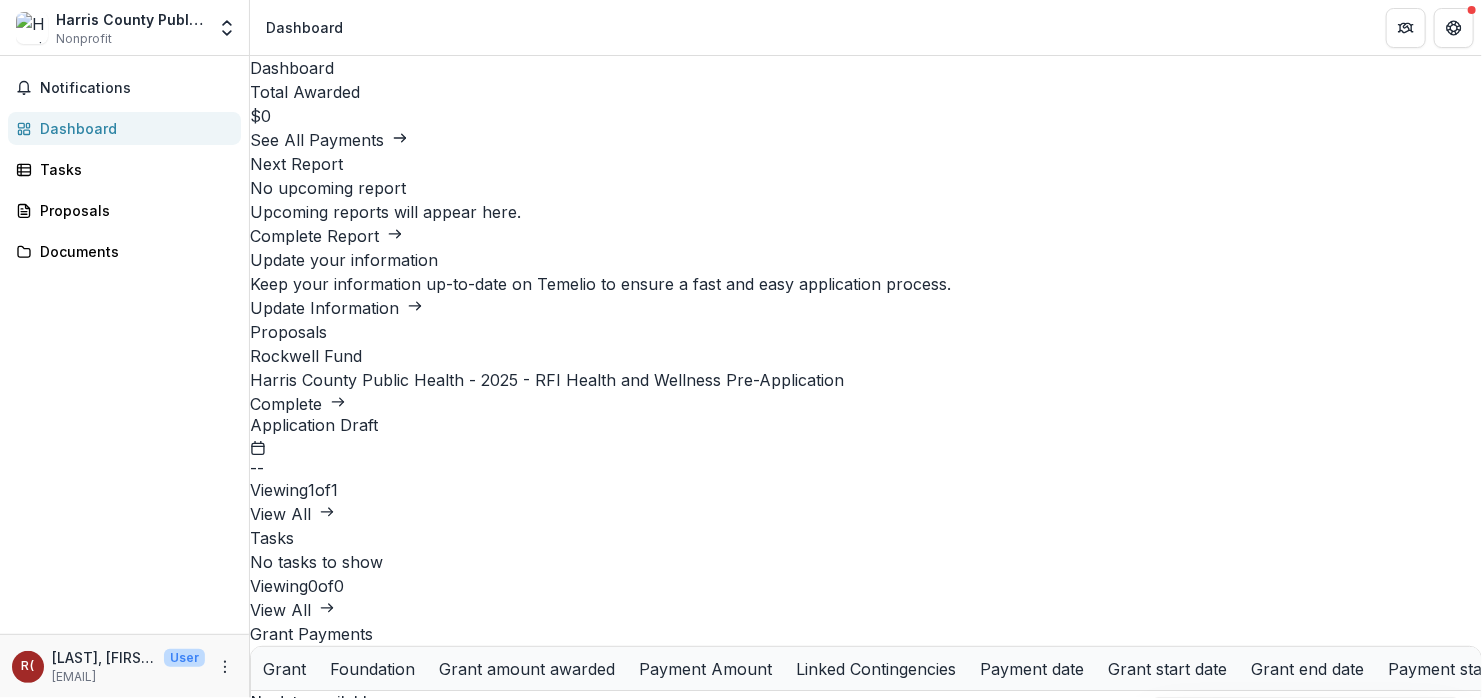 click on "Harris County Public Health - 2025 - RFI Health and Wellness Pre-Application" at bounding box center [547, 380] 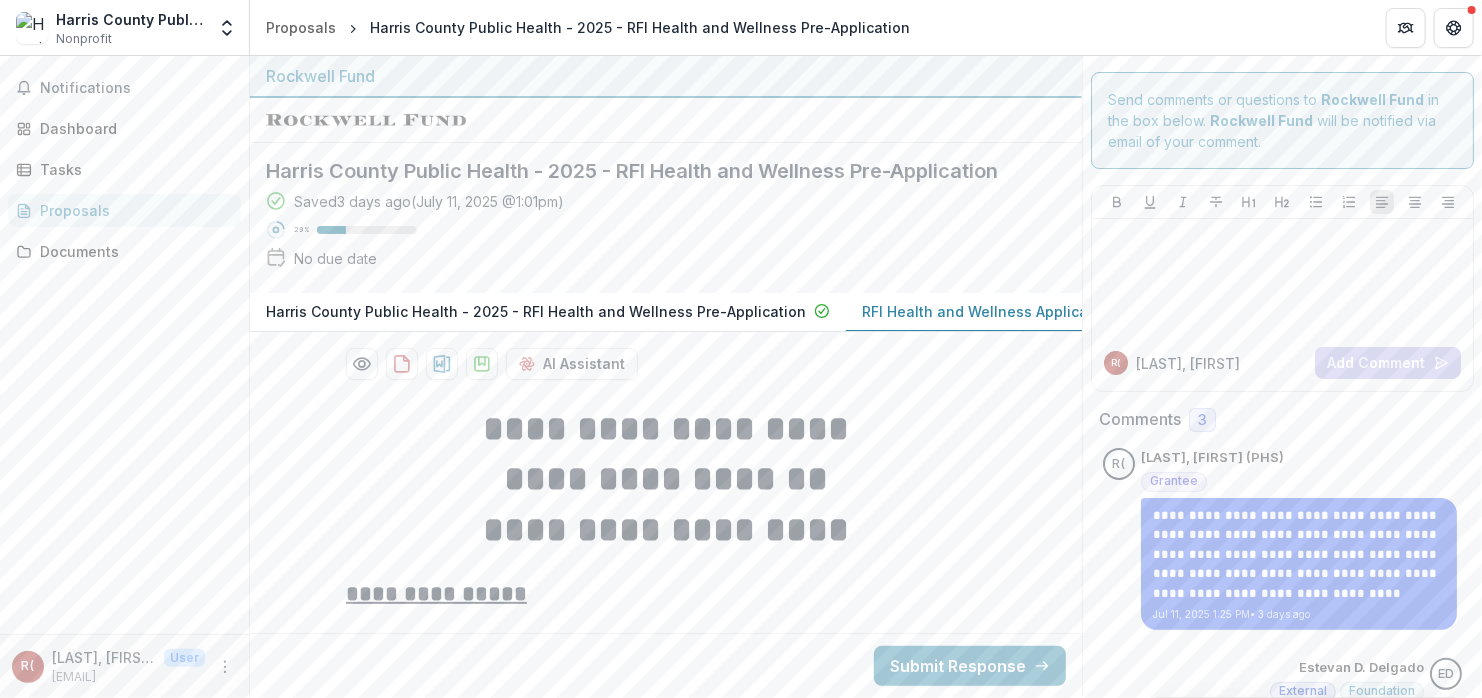 click on "No due date" at bounding box center (335, 258) 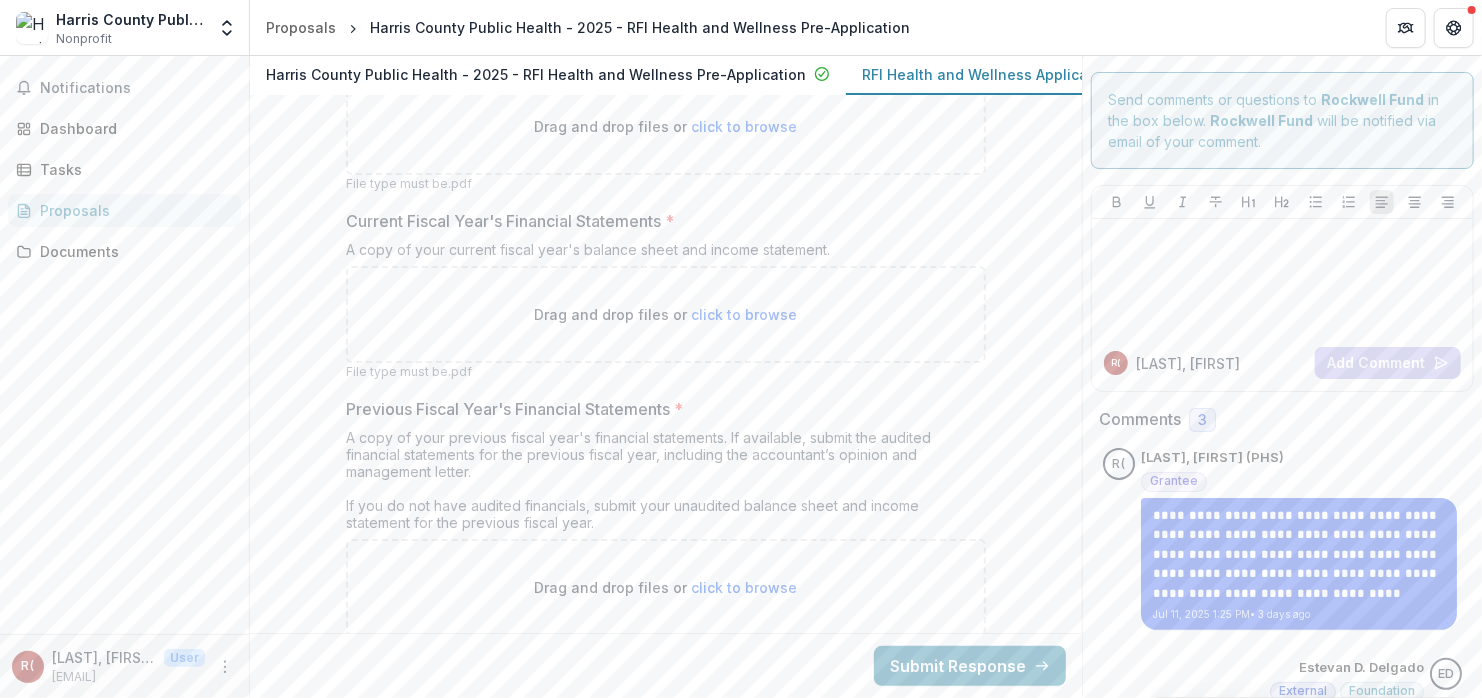 scroll, scrollTop: 11027, scrollLeft: 0, axis: vertical 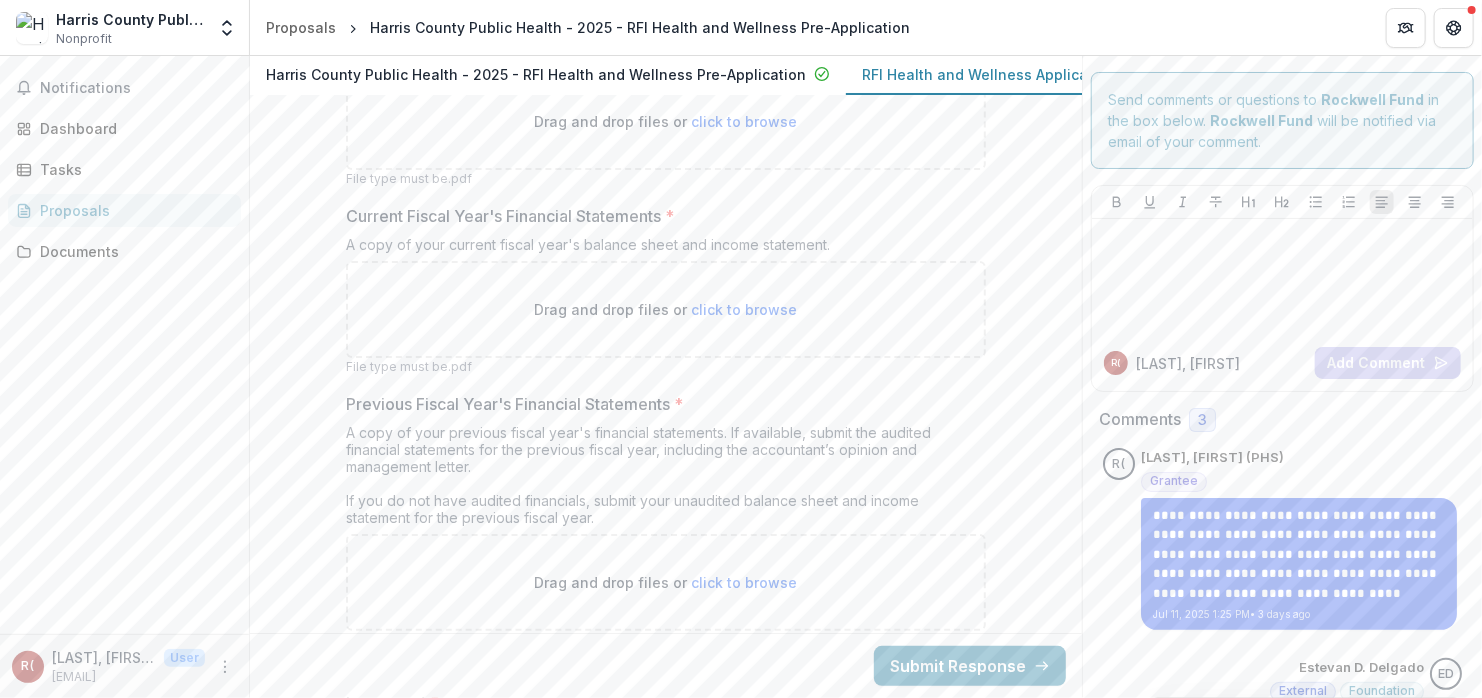 click on "click to browse" at bounding box center (745, 309) 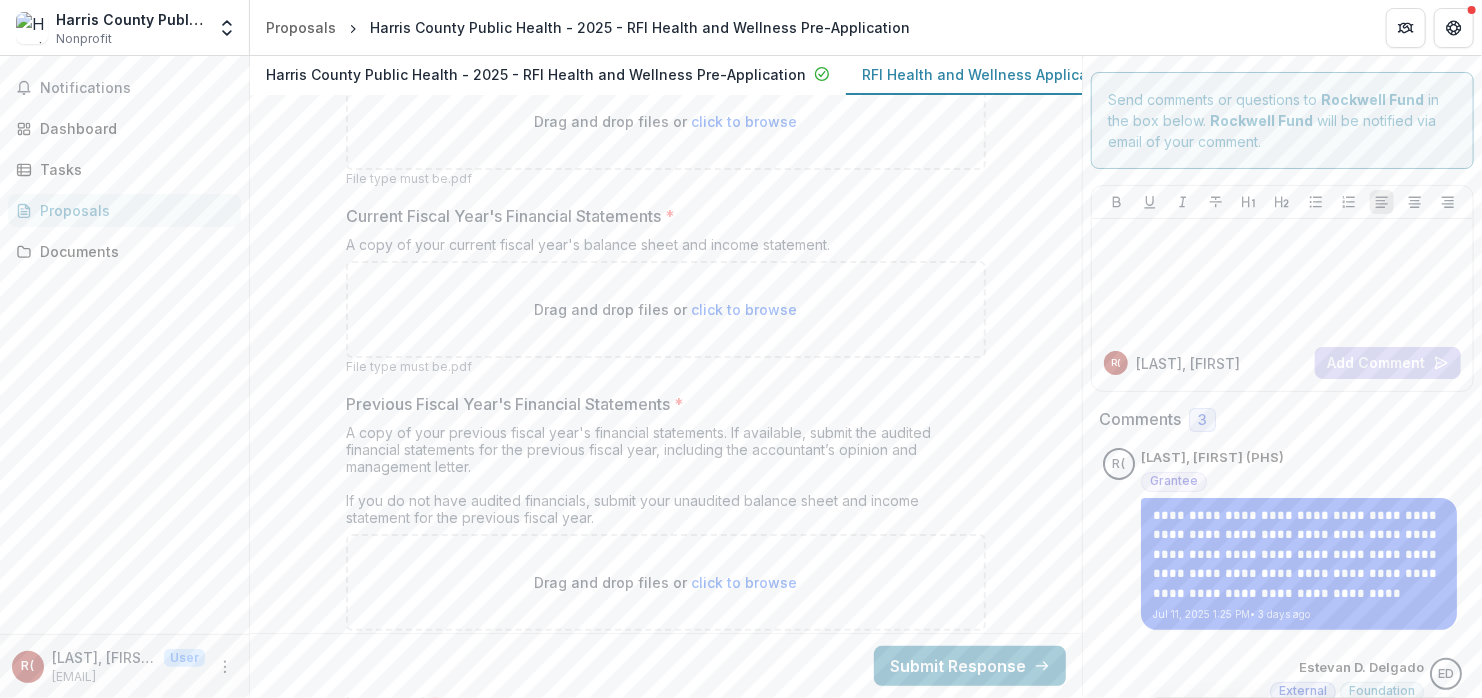 type on "**********" 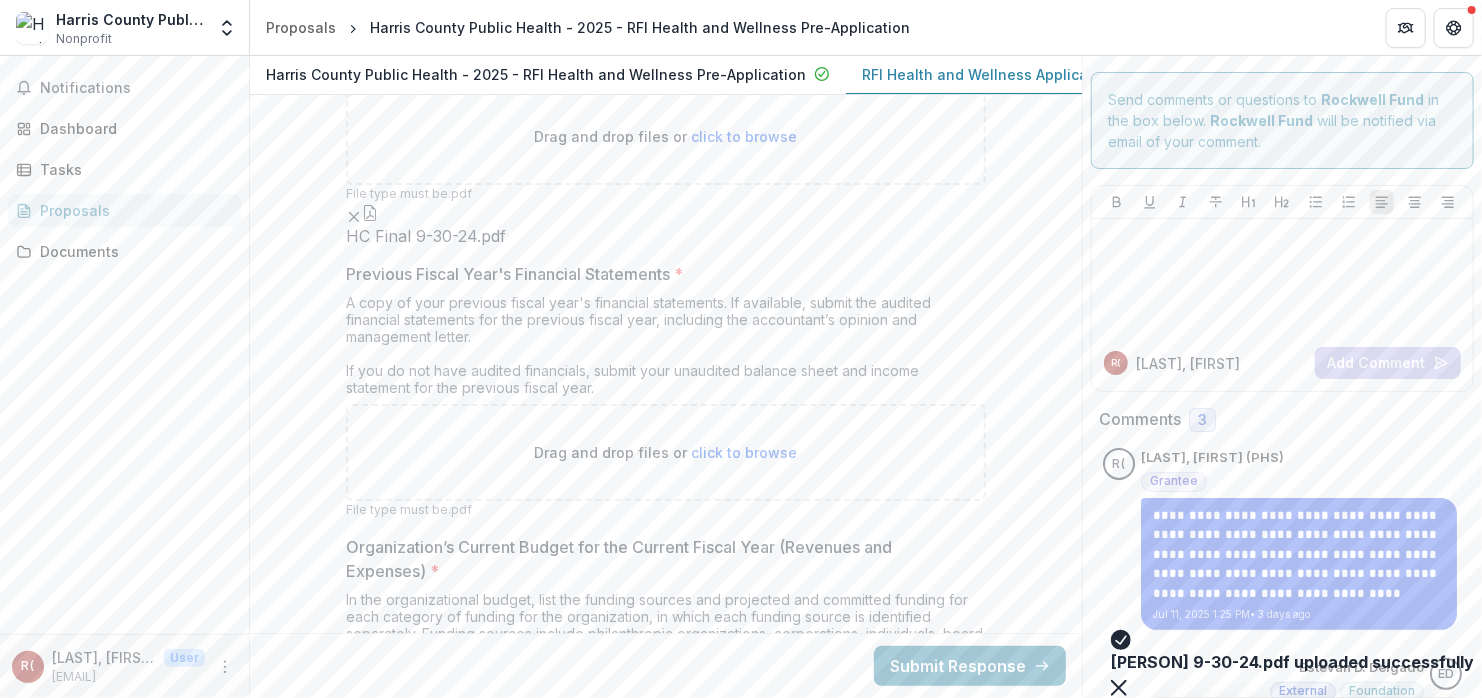 scroll, scrollTop: 11202, scrollLeft: 0, axis: vertical 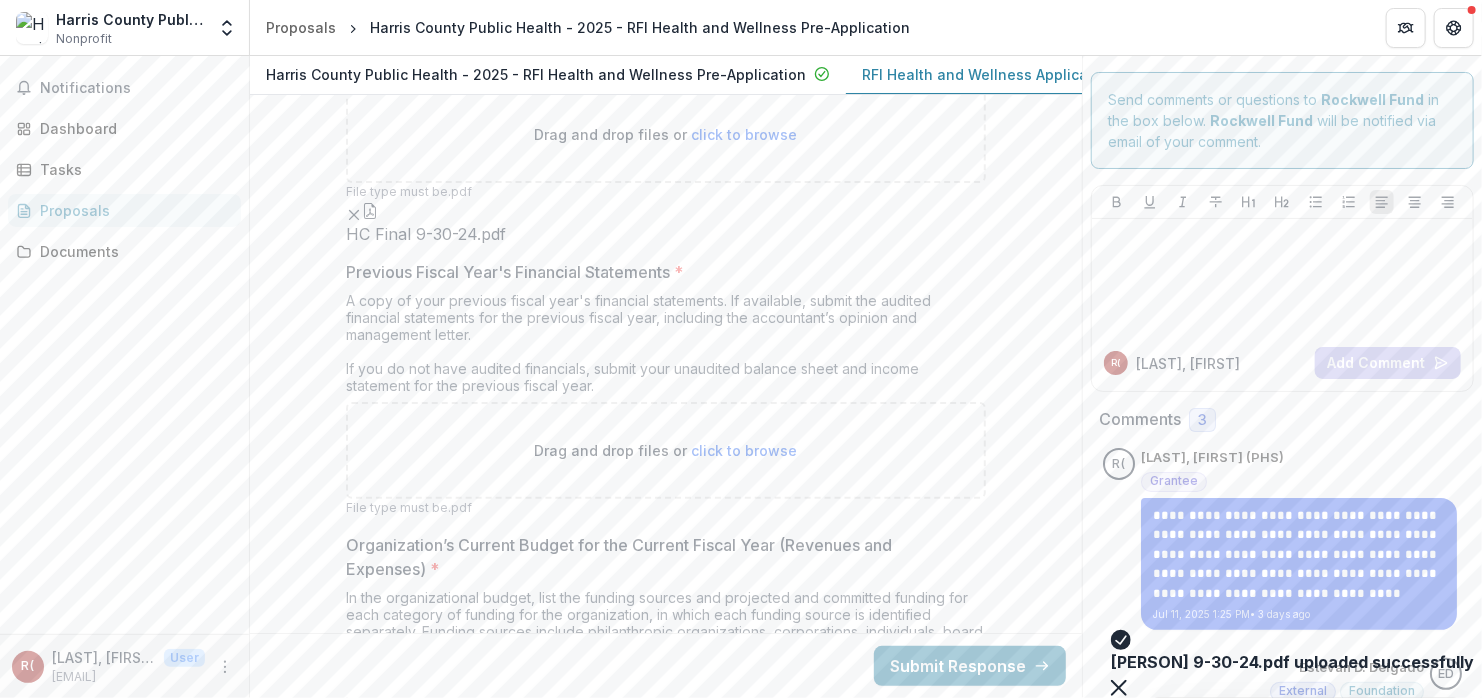 click on "click to browse" at bounding box center (745, 450) 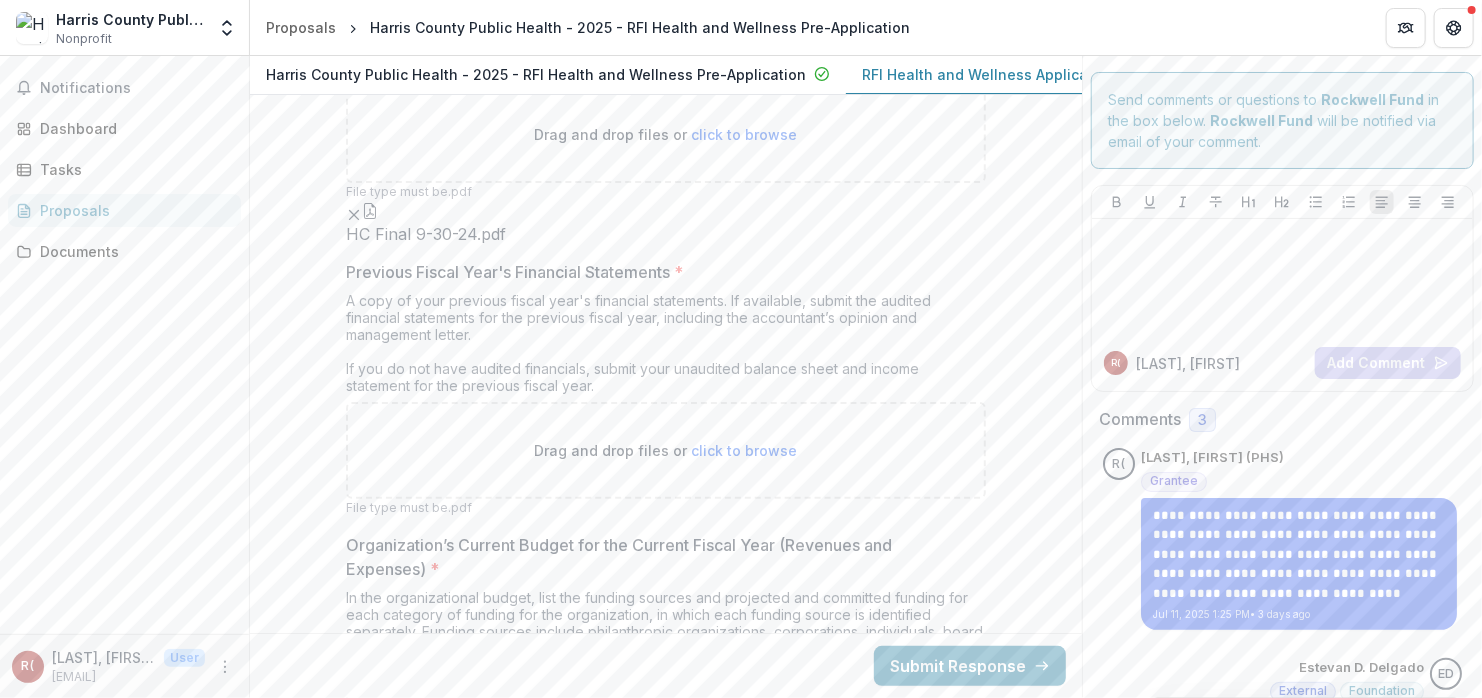 type on "**********" 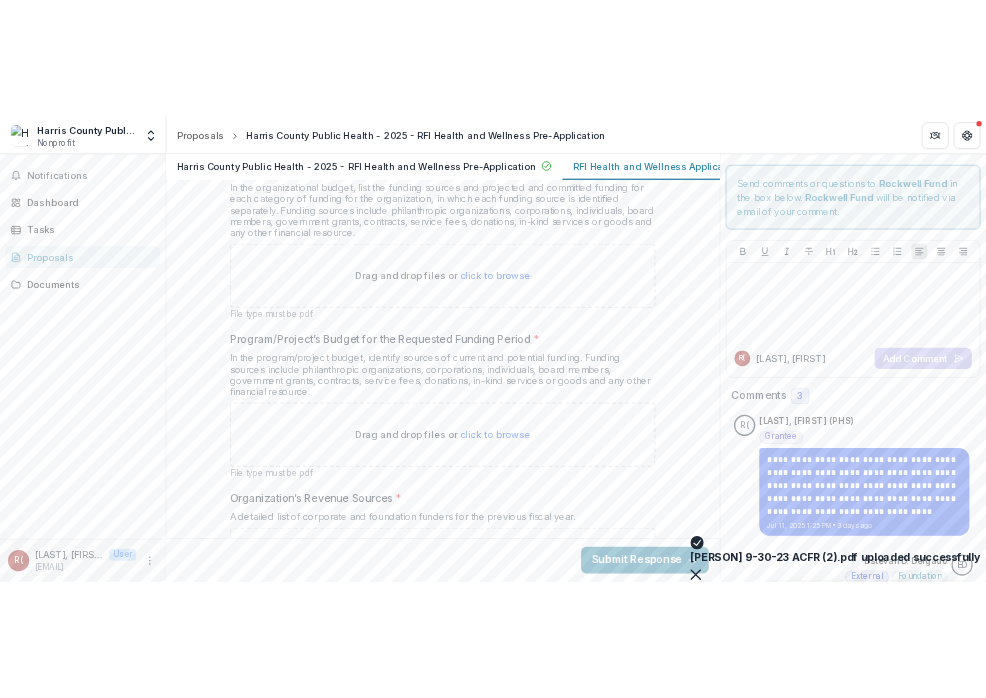 scroll, scrollTop: 11739, scrollLeft: 0, axis: vertical 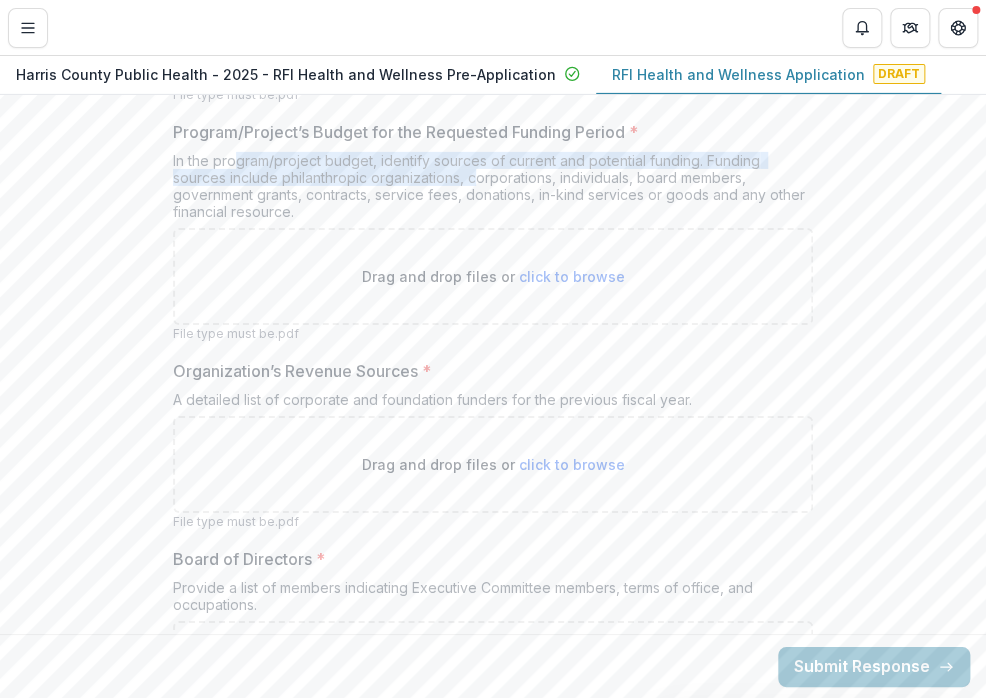 drag, startPoint x: 233, startPoint y: 349, endPoint x: 472, endPoint y: 361, distance: 239.30107 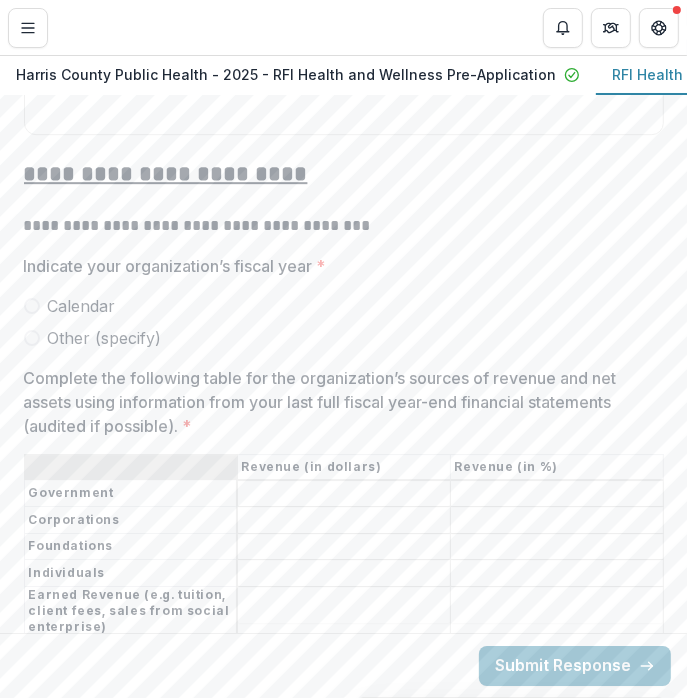 scroll, scrollTop: 9640, scrollLeft: 0, axis: vertical 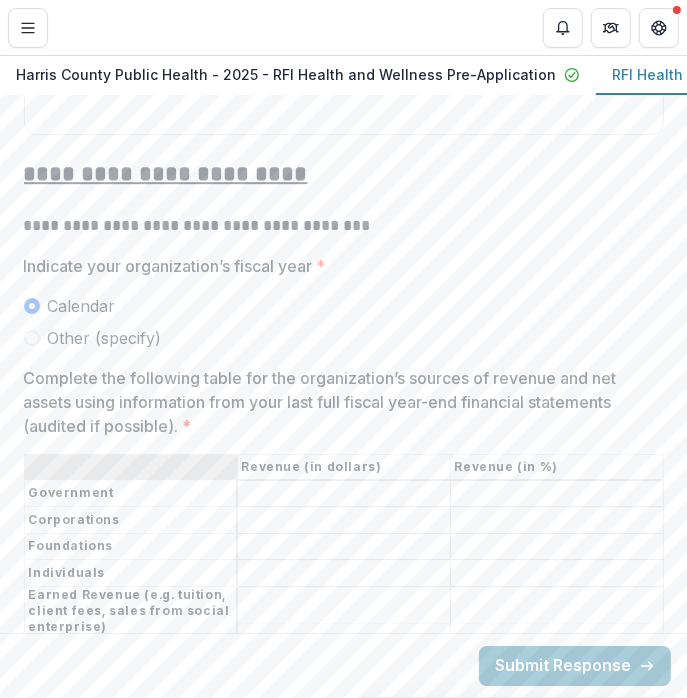 click on "Other (specify)" at bounding box center (105, 338) 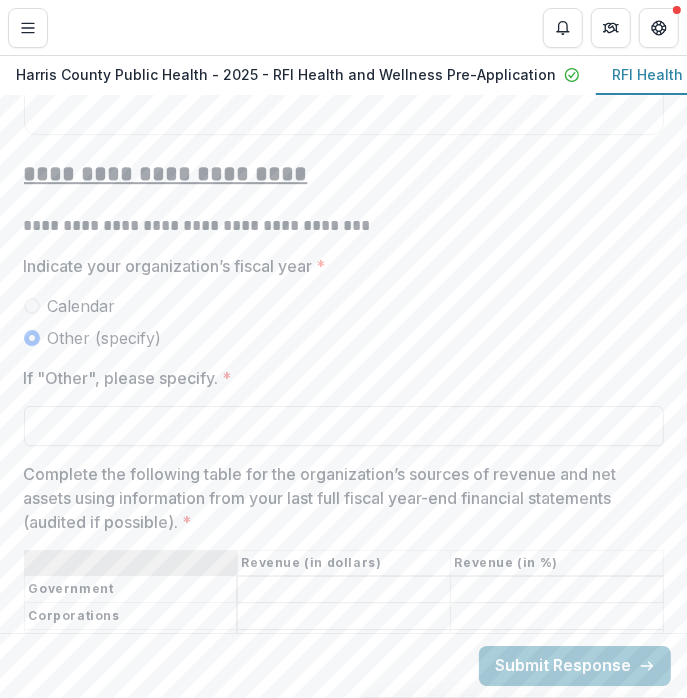 click on "If "Other", please specify. *" at bounding box center [344, 426] 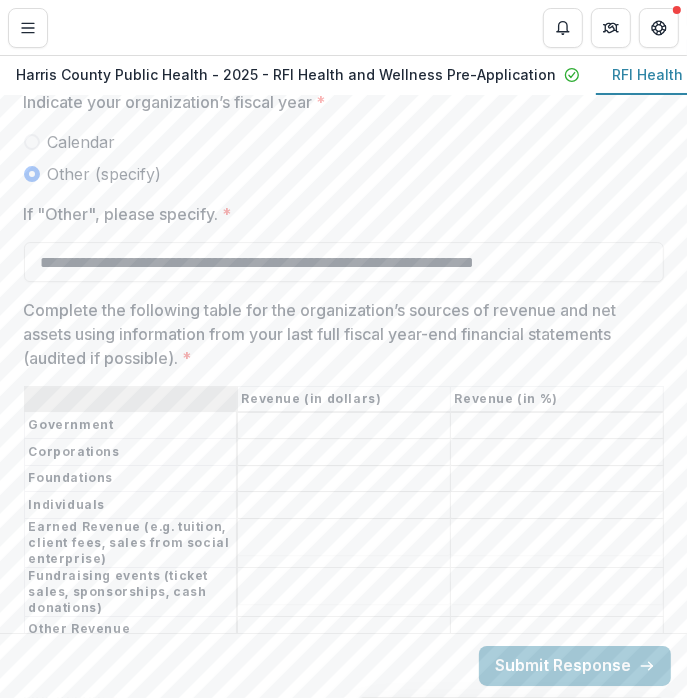 scroll, scrollTop: 9848, scrollLeft: 0, axis: vertical 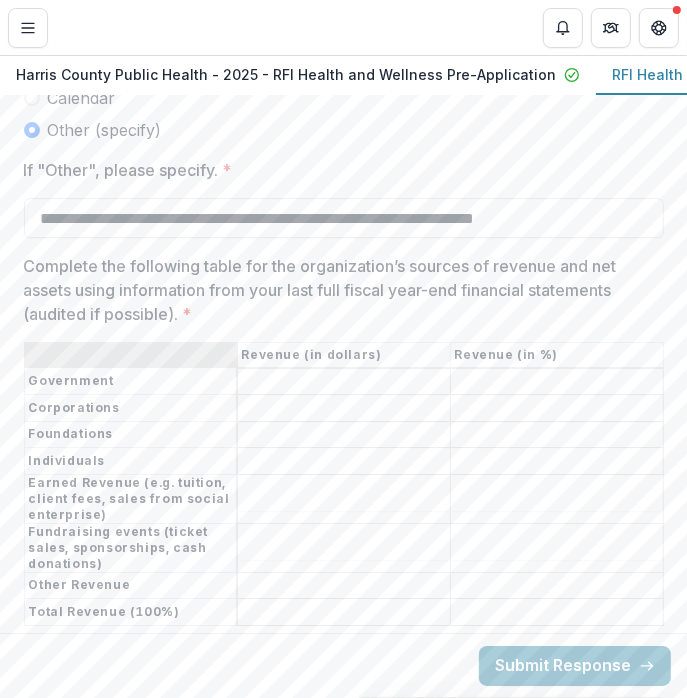 type on "**********" 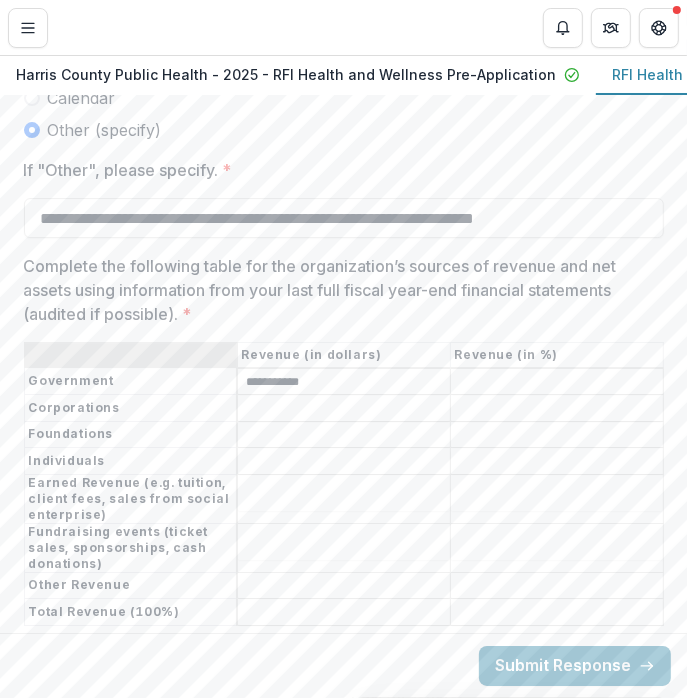 type on "**********" 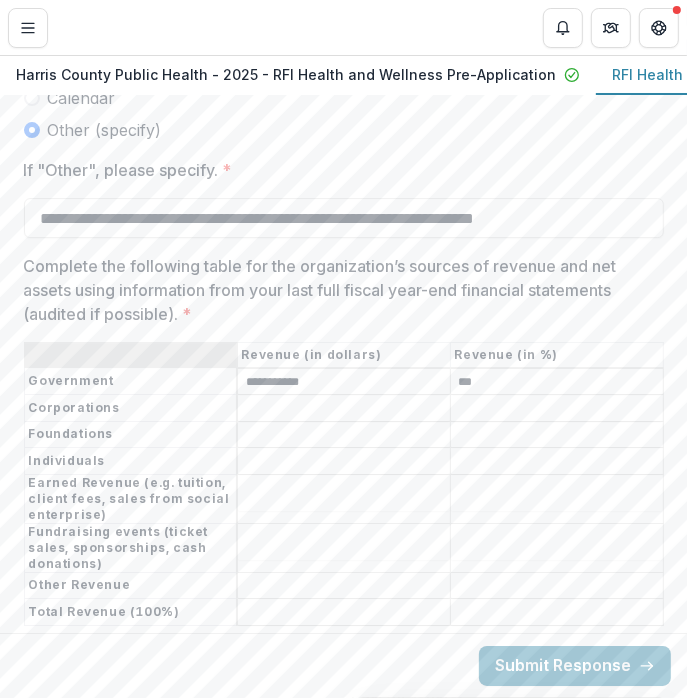 type on "***" 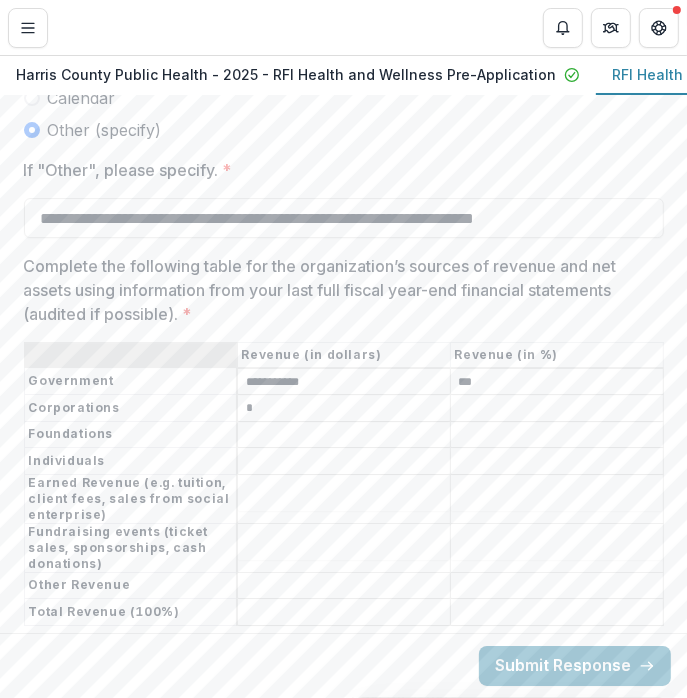 type on "*" 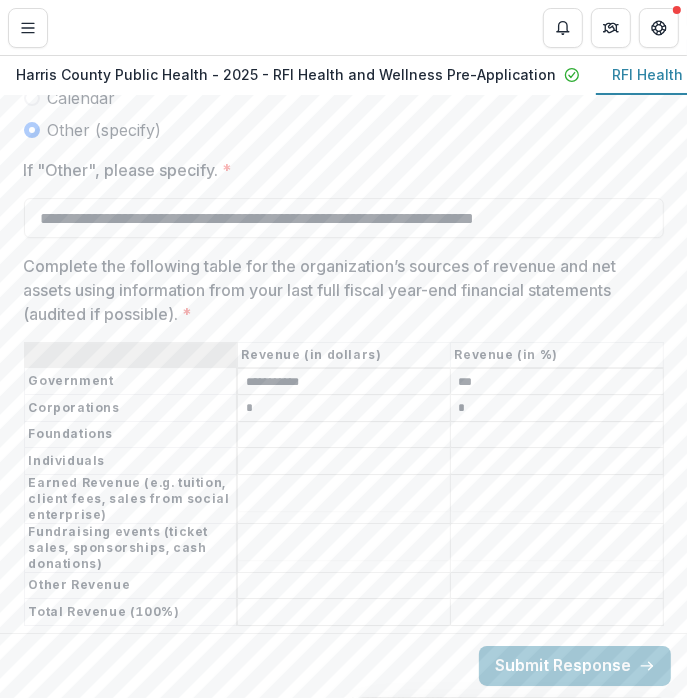 type on "*" 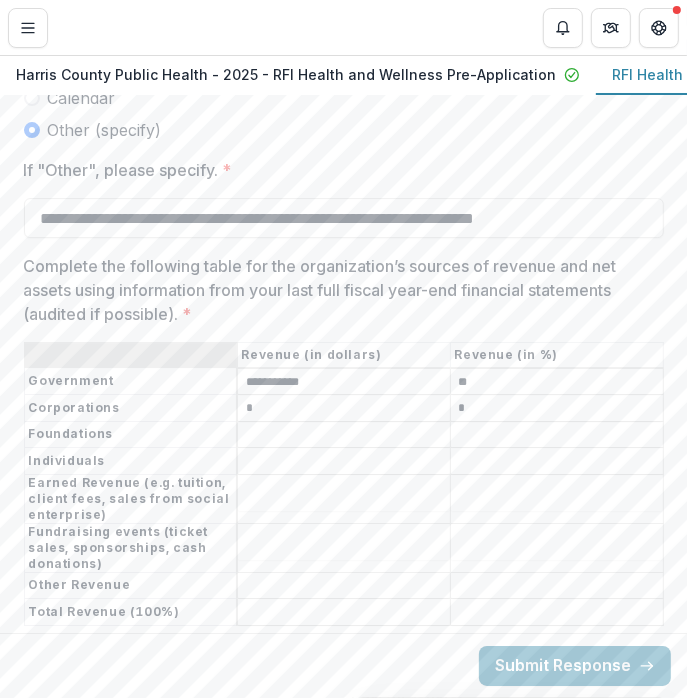 type on "**" 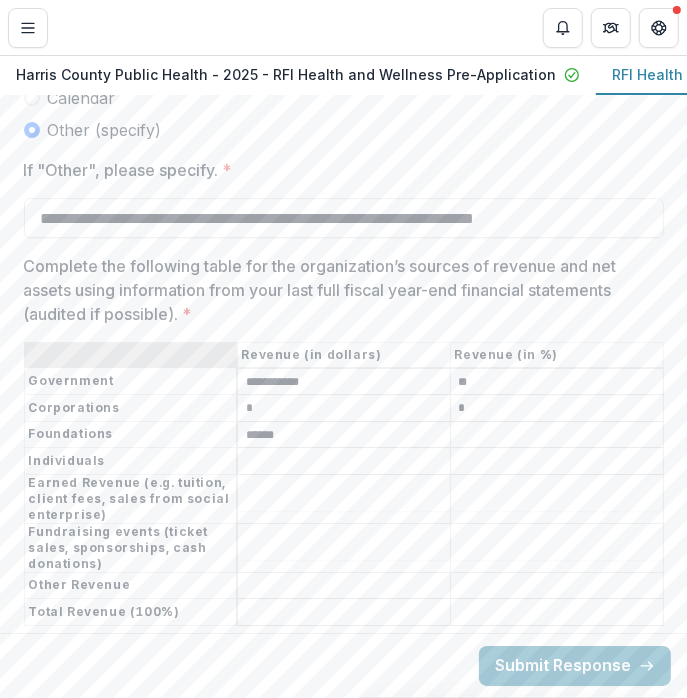 type on "******" 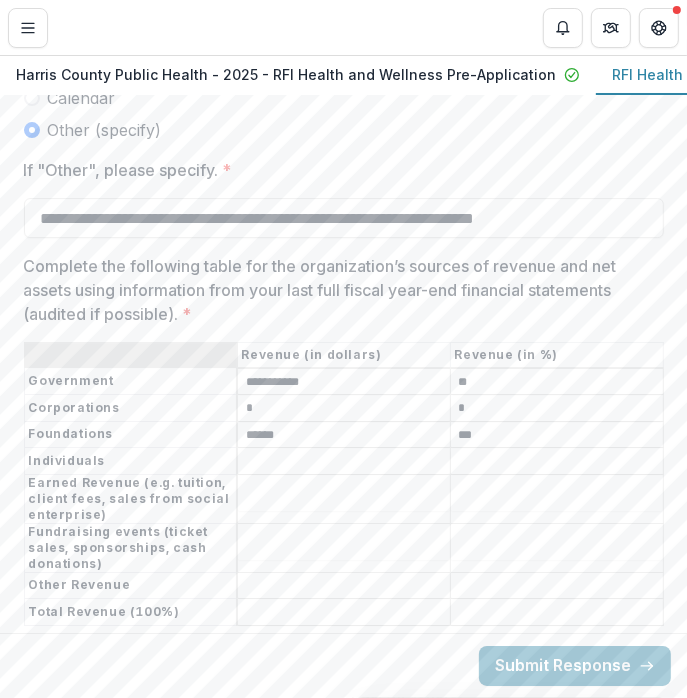 type on "***" 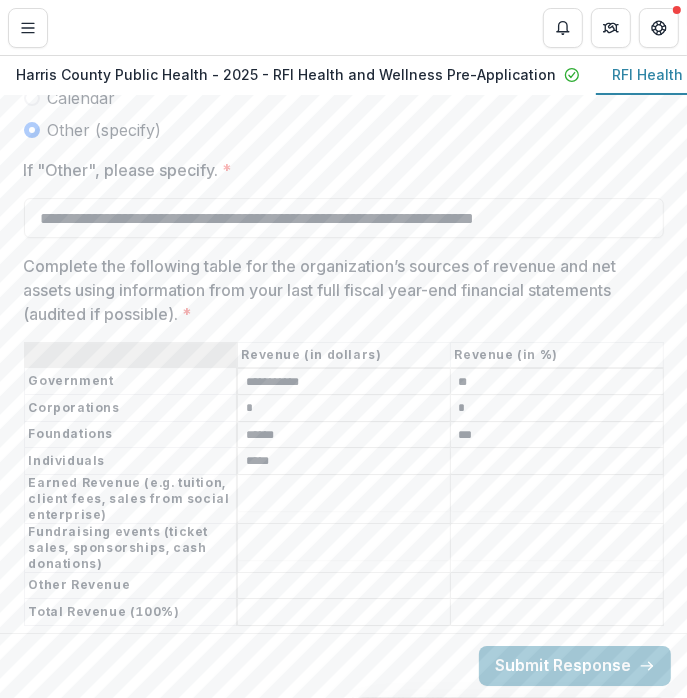 type on "*****" 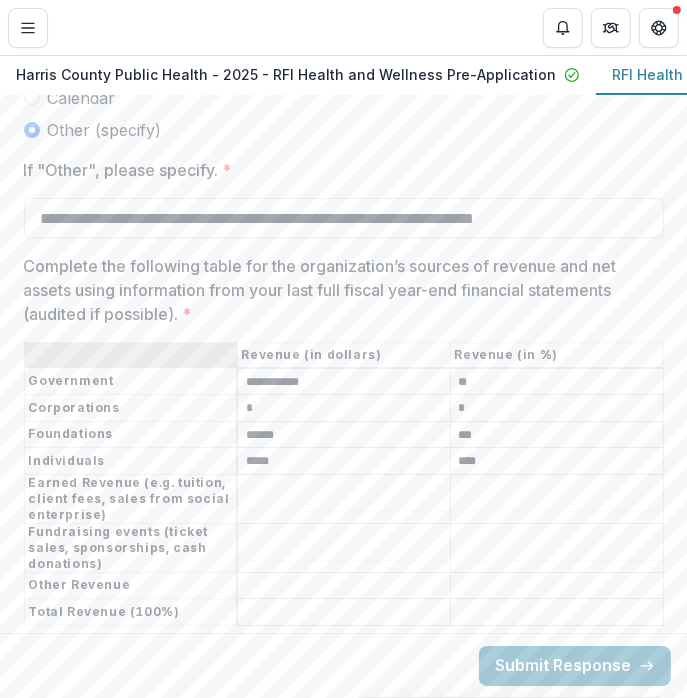type on "****" 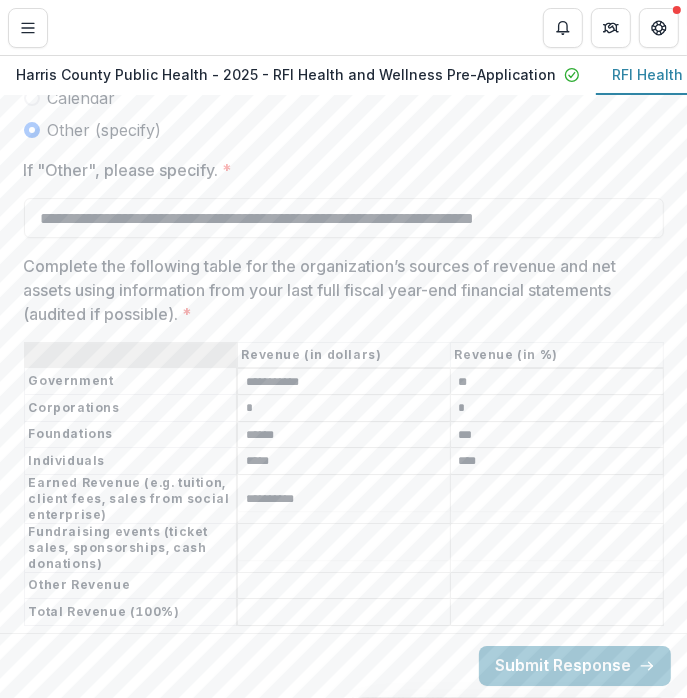 type on "**********" 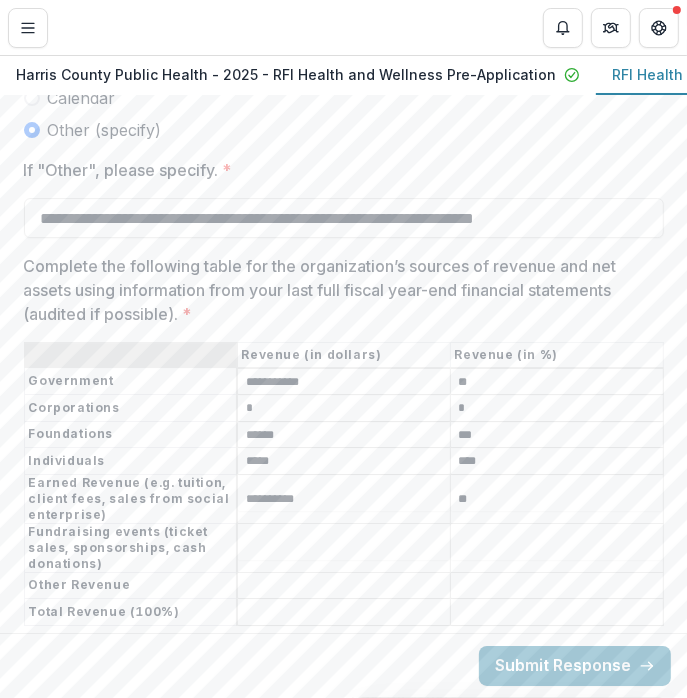 type on "**" 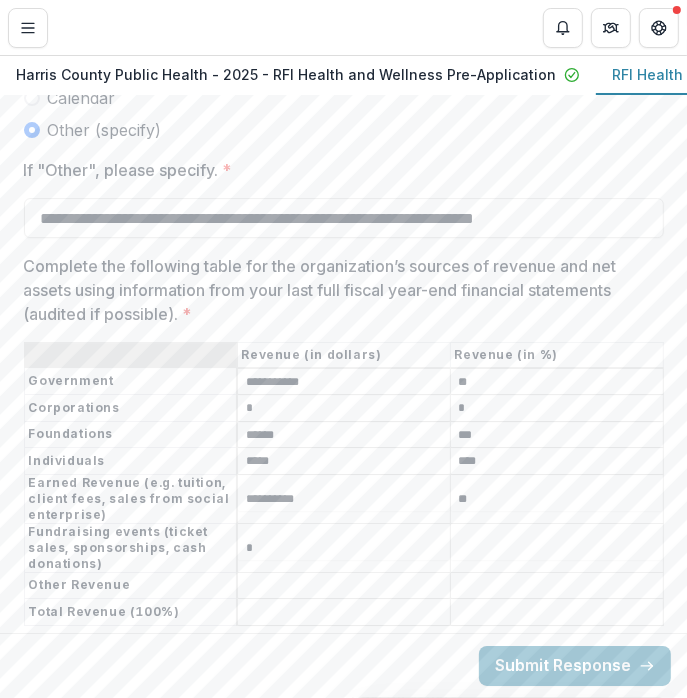 type on "*" 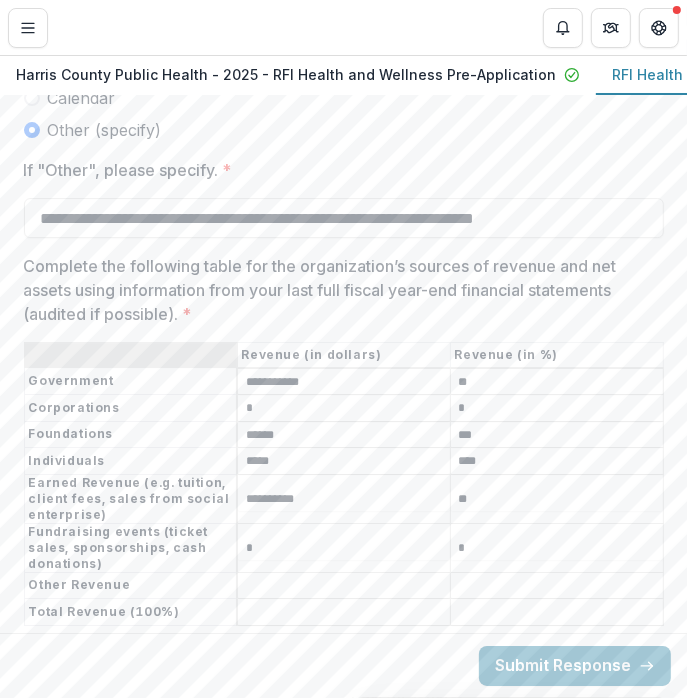 type on "*" 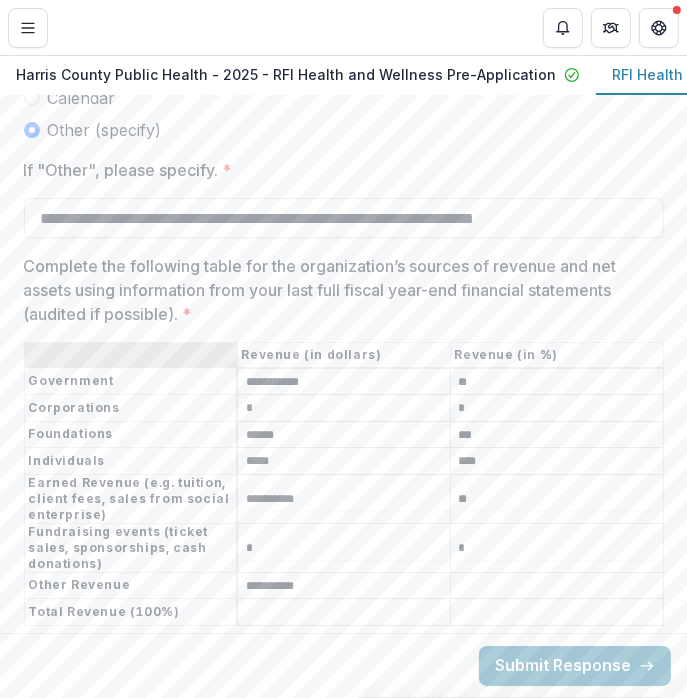 type on "**********" 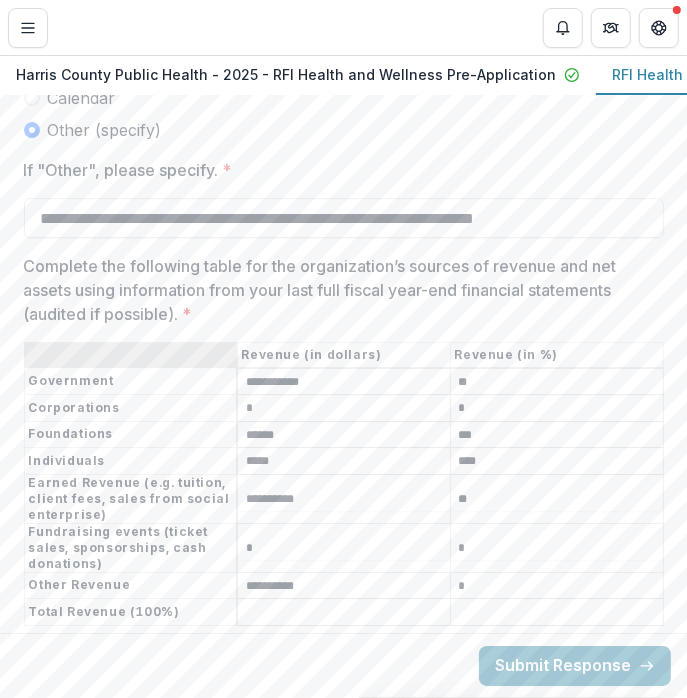 type on "*" 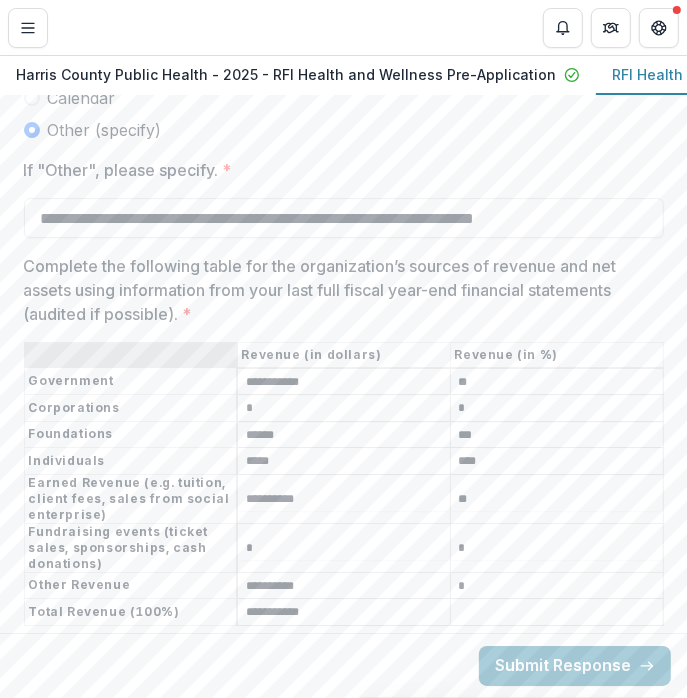 type on "**********" 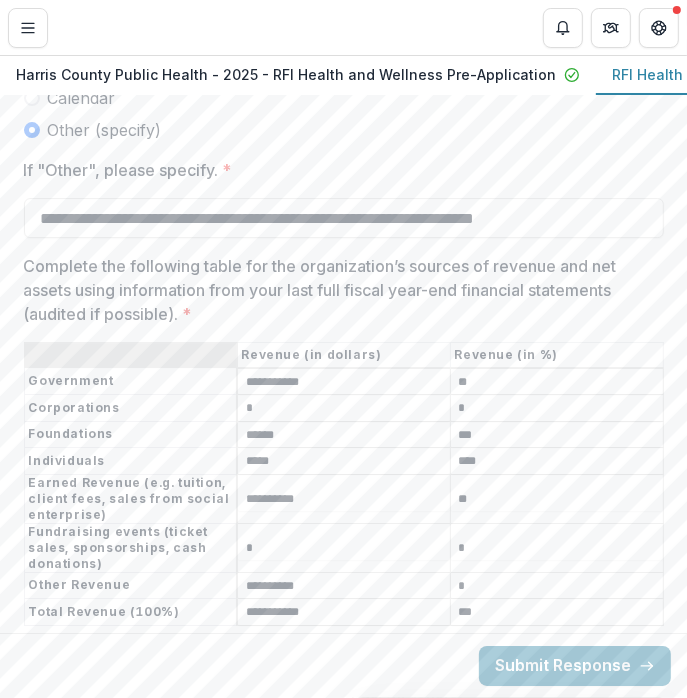 type on "***" 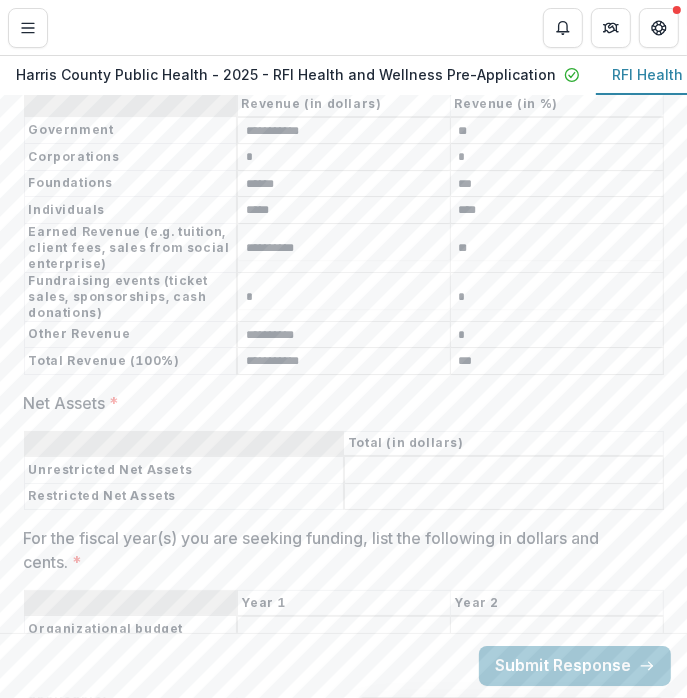 scroll, scrollTop: 10103, scrollLeft: 0, axis: vertical 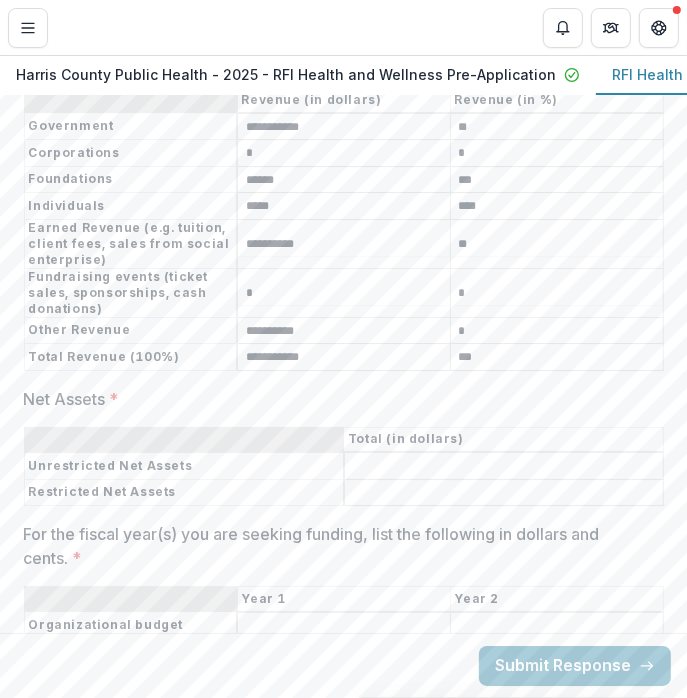 click at bounding box center (184, 439) 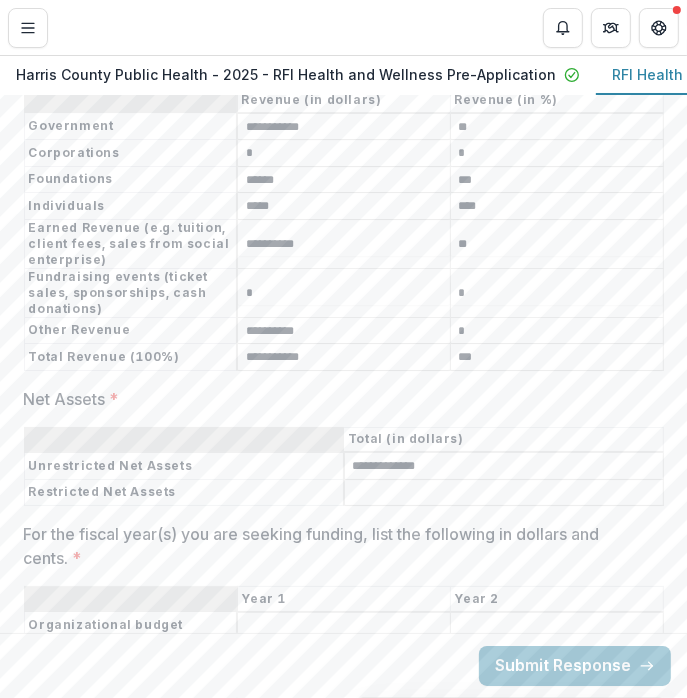 type on "**********" 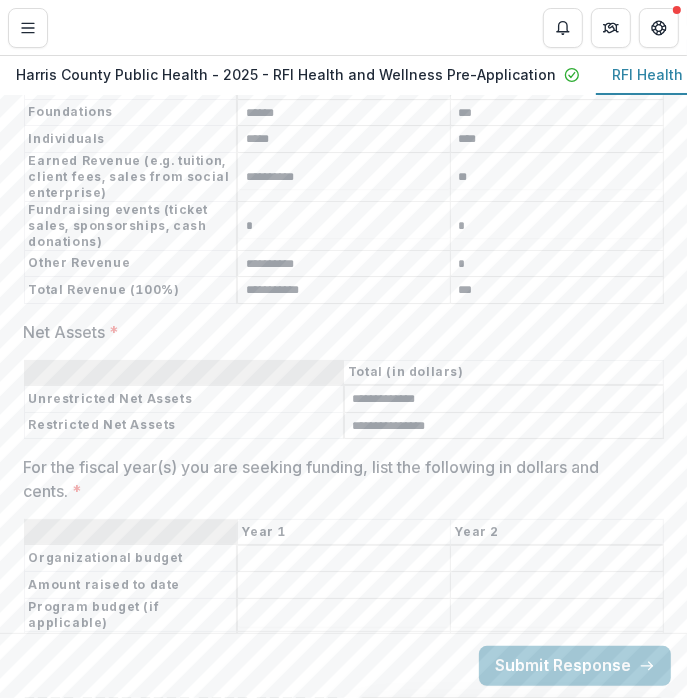 scroll, scrollTop: 10171, scrollLeft: 0, axis: vertical 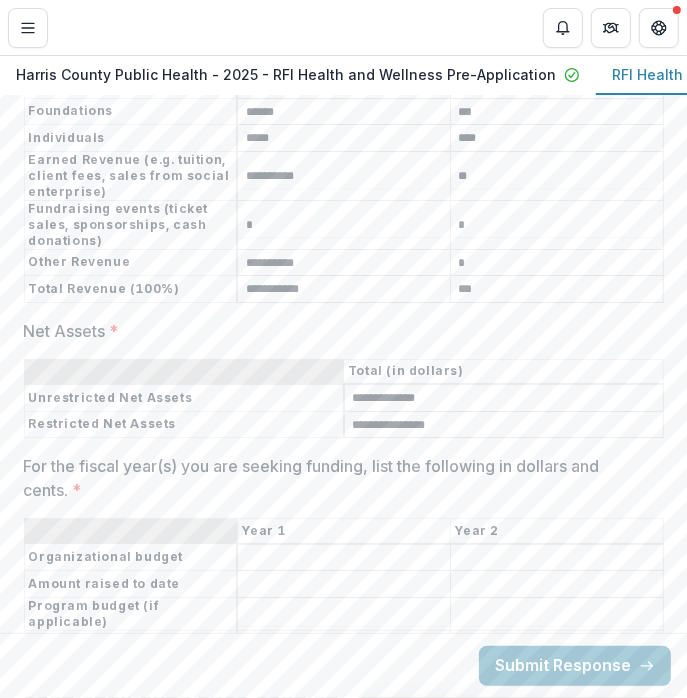 type on "**********" 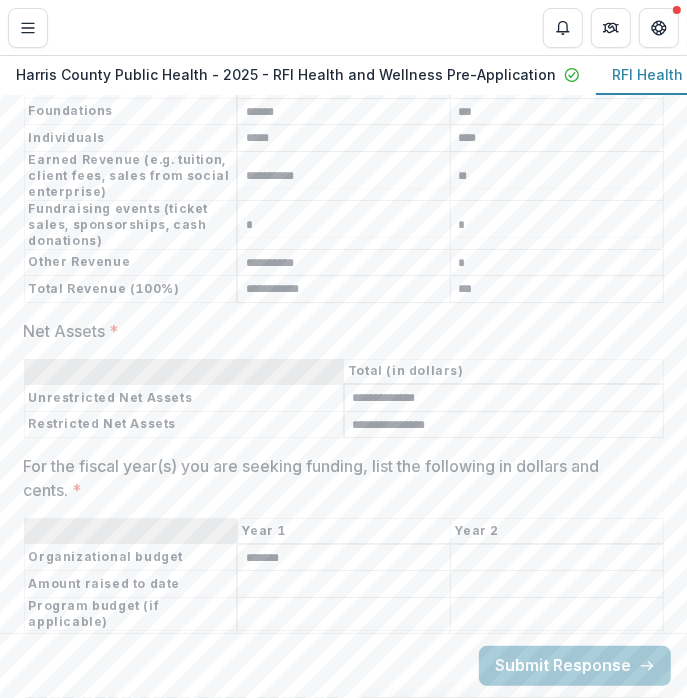 type on "*******" 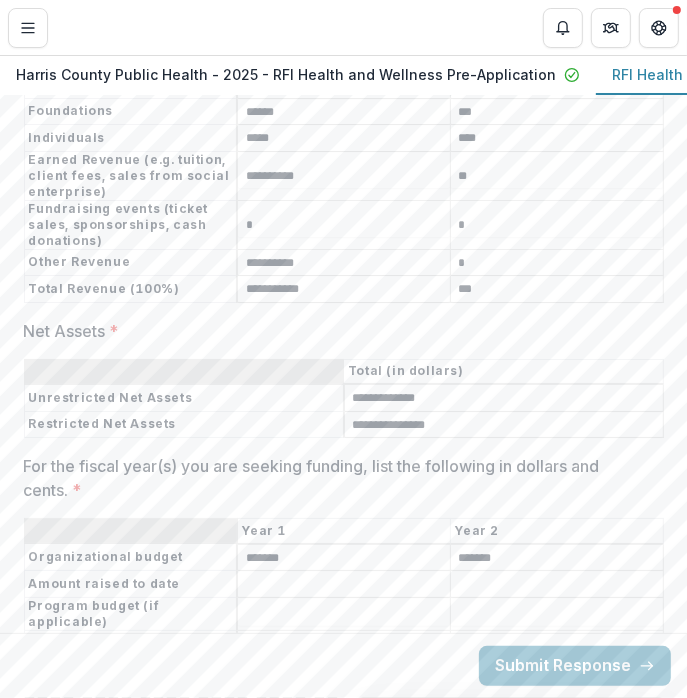 type on "*******" 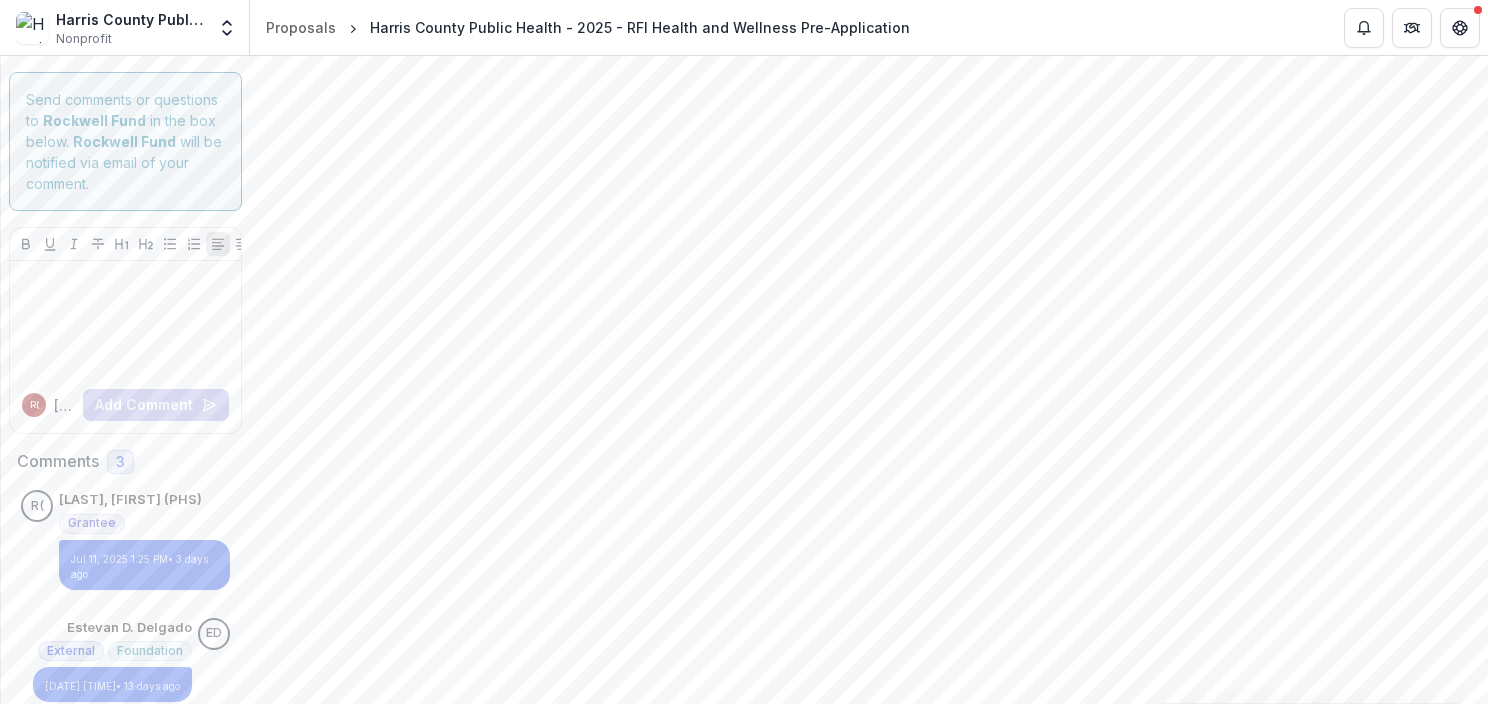 scroll, scrollTop: 10244, scrollLeft: 0, axis: vertical 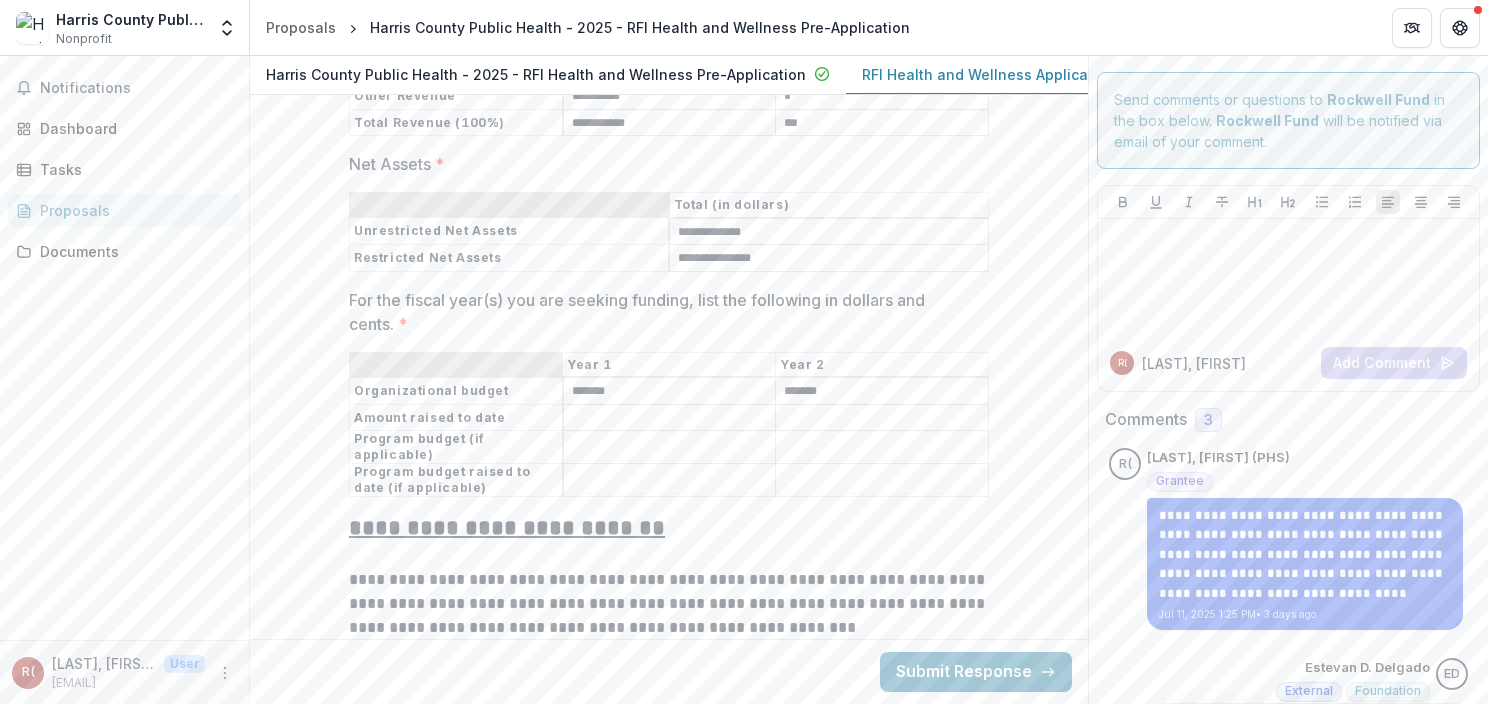 click on "**********" at bounding box center (669, -3539) 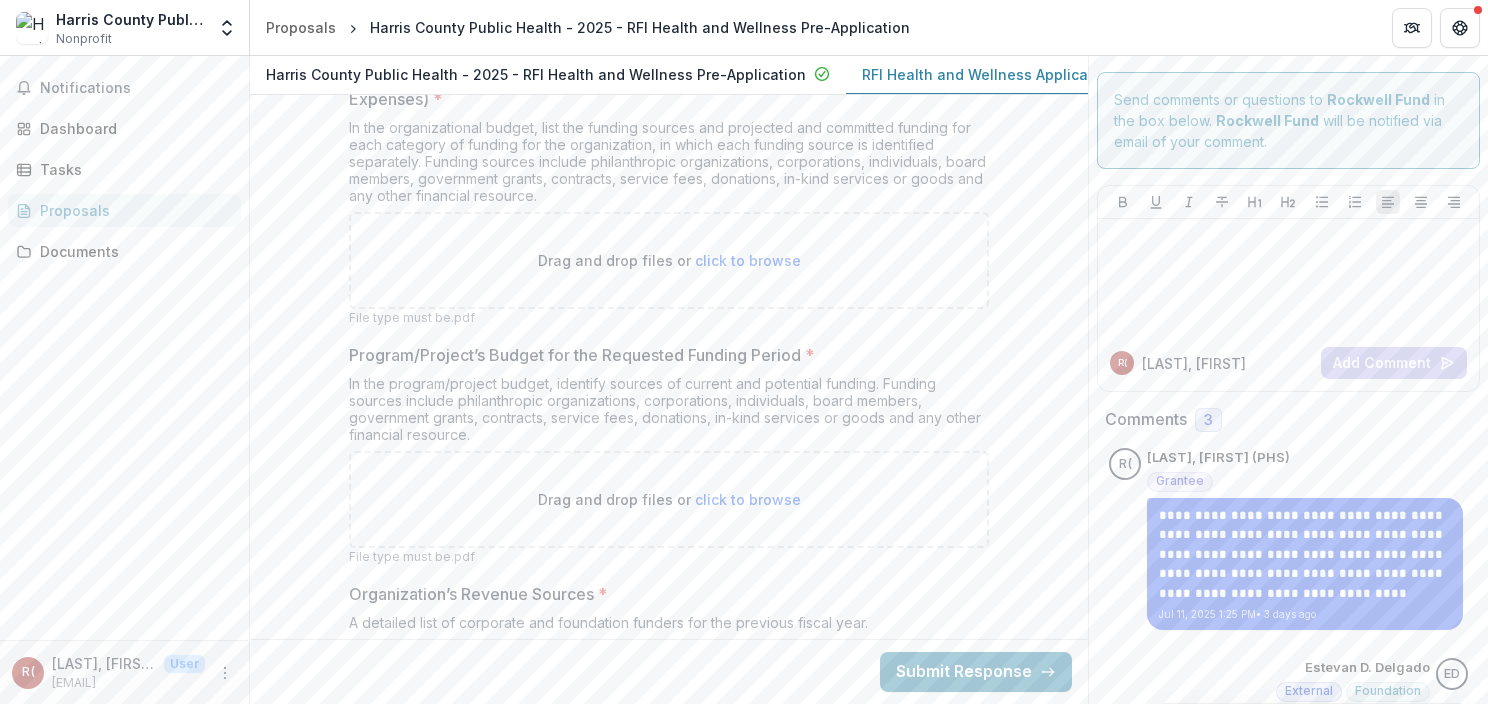 scroll, scrollTop: 11818, scrollLeft: 0, axis: vertical 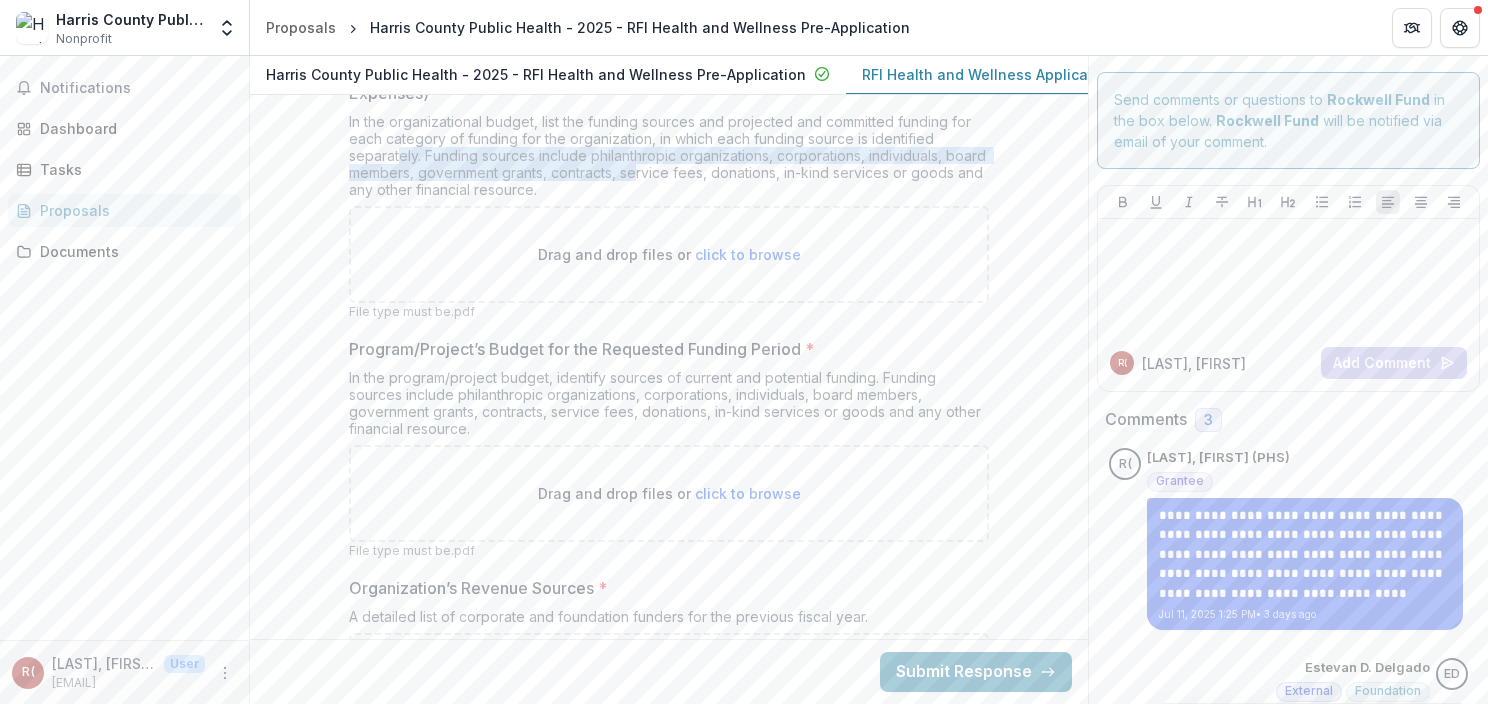 drag, startPoint x: 399, startPoint y: 347, endPoint x: 636, endPoint y: 369, distance: 238.0189 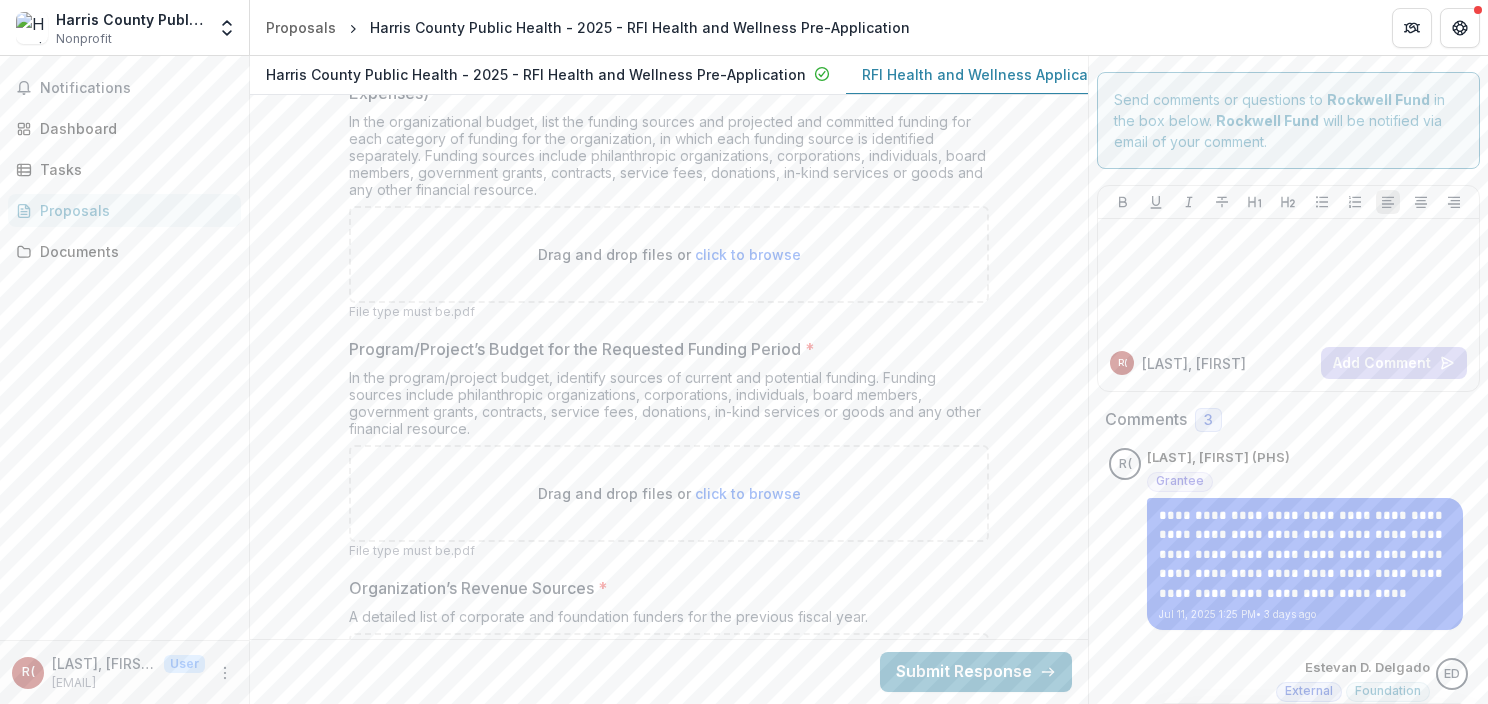 drag, startPoint x: 636, startPoint y: 369, endPoint x: 586, endPoint y: 329, distance: 64.03124 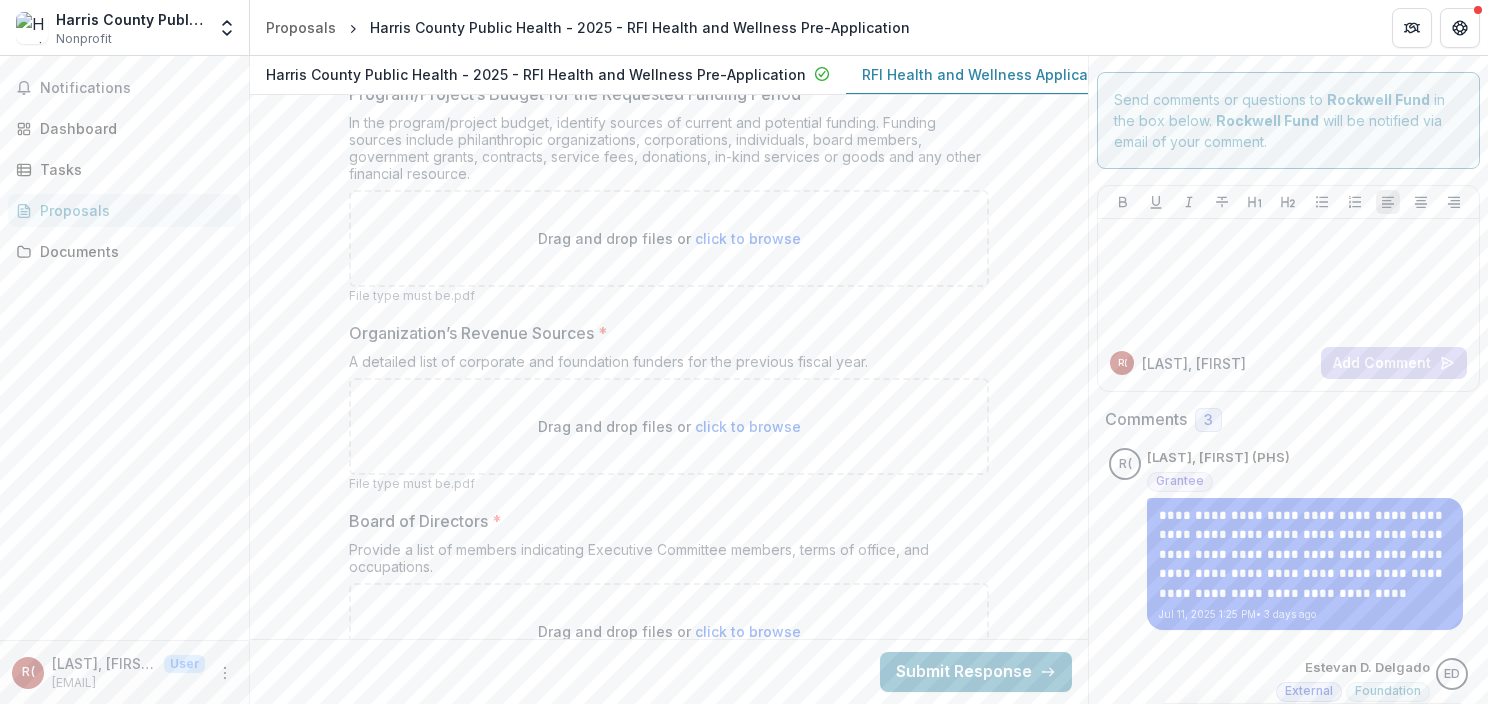 scroll, scrollTop: 12078, scrollLeft: 0, axis: vertical 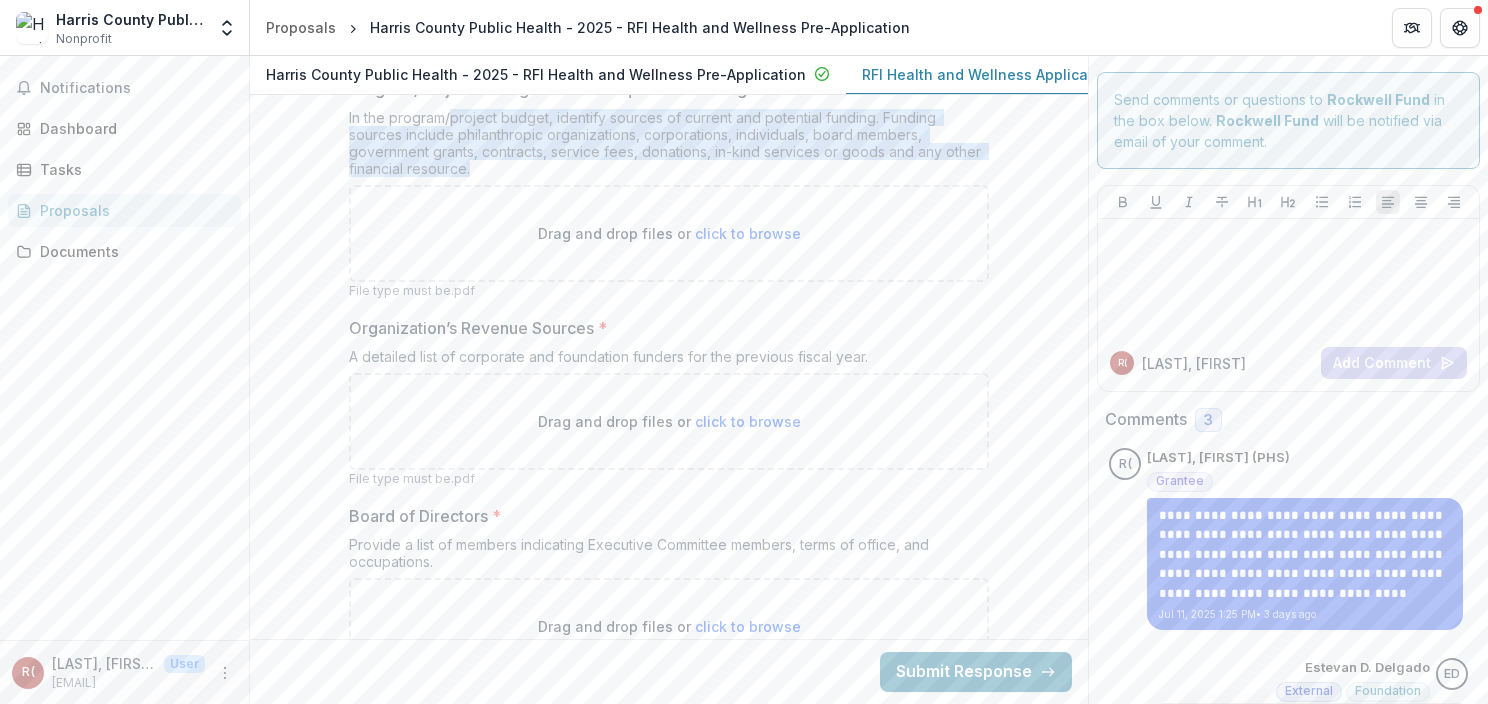 drag, startPoint x: 447, startPoint y: 317, endPoint x: 728, endPoint y: 360, distance: 284.271 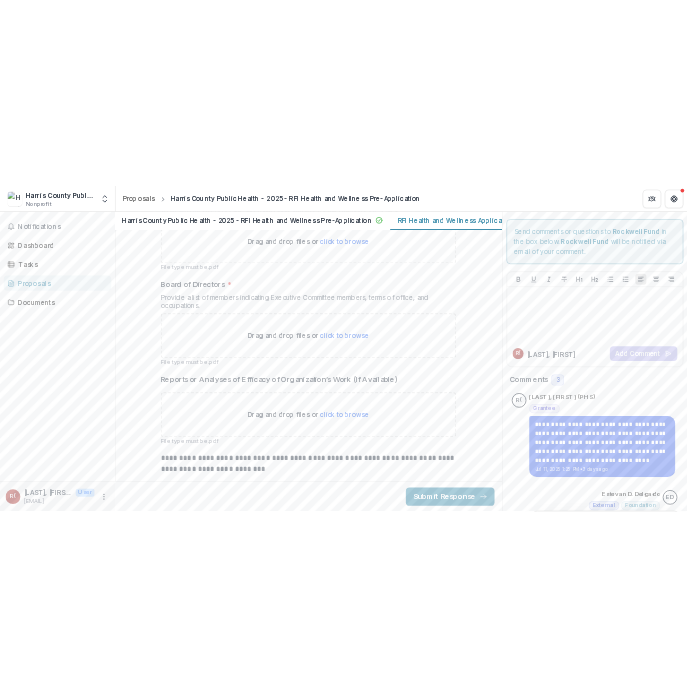 scroll, scrollTop: 12404, scrollLeft: 0, axis: vertical 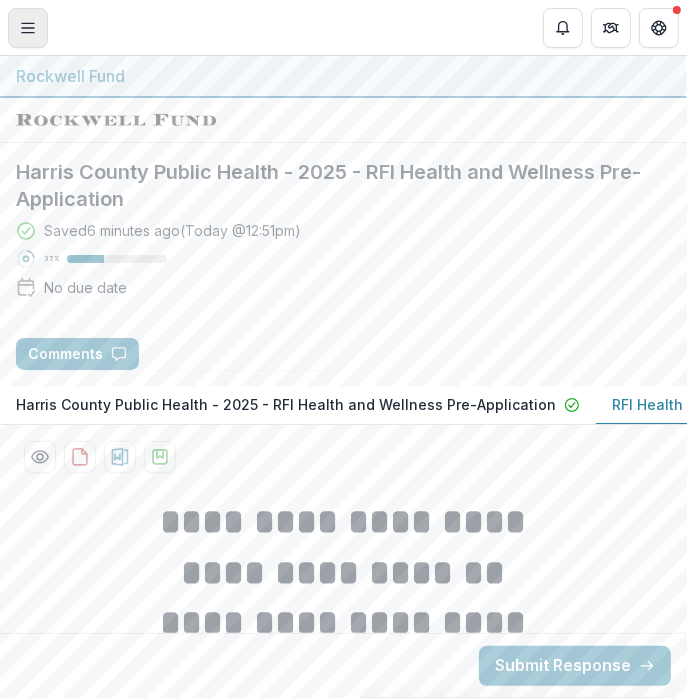 click 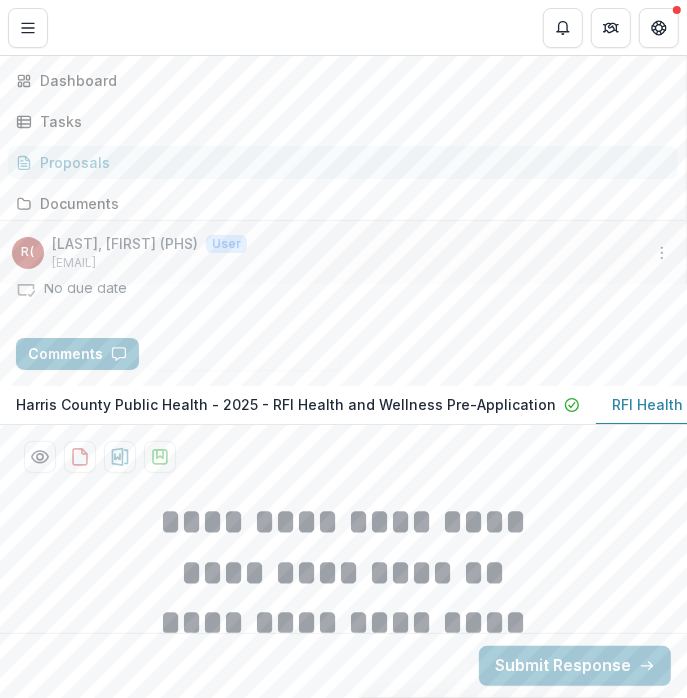 click at bounding box center (665, 28) 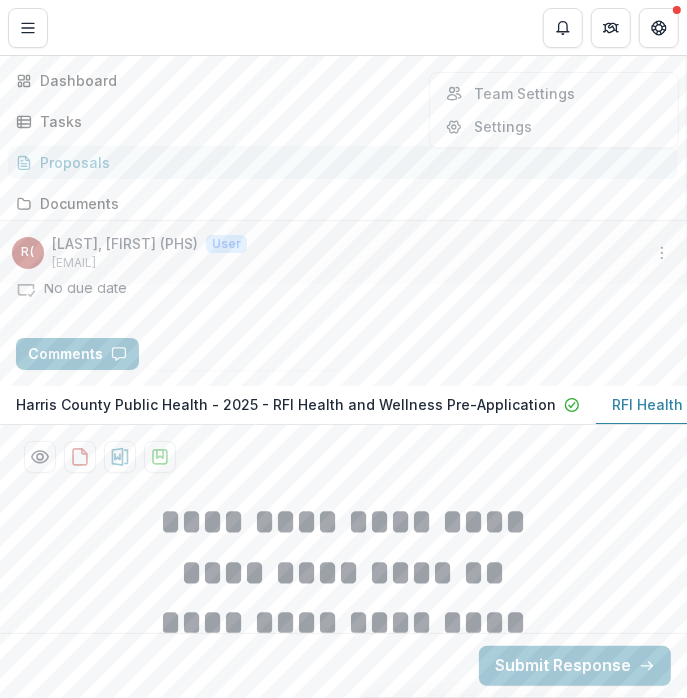 click on "Dashboard Tasks Proposals Documents" at bounding box center [343, 134] 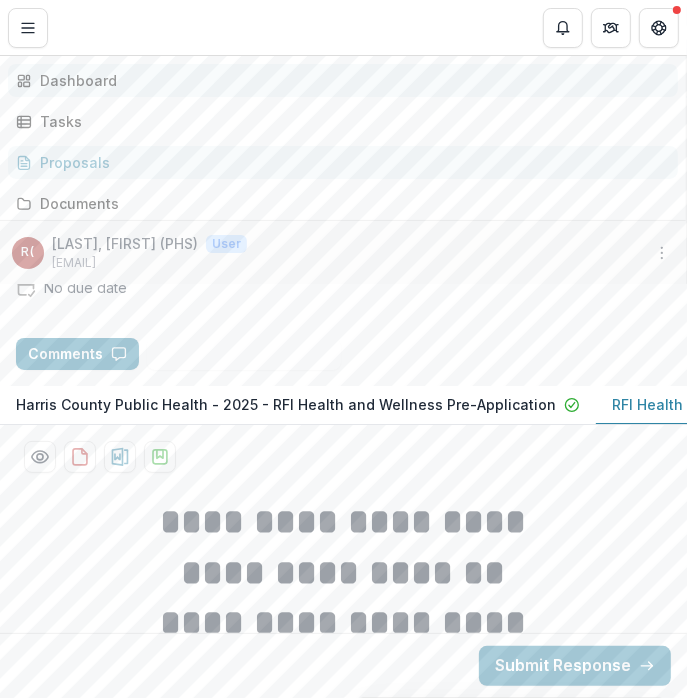 click on "Dashboard" at bounding box center (343, 80) 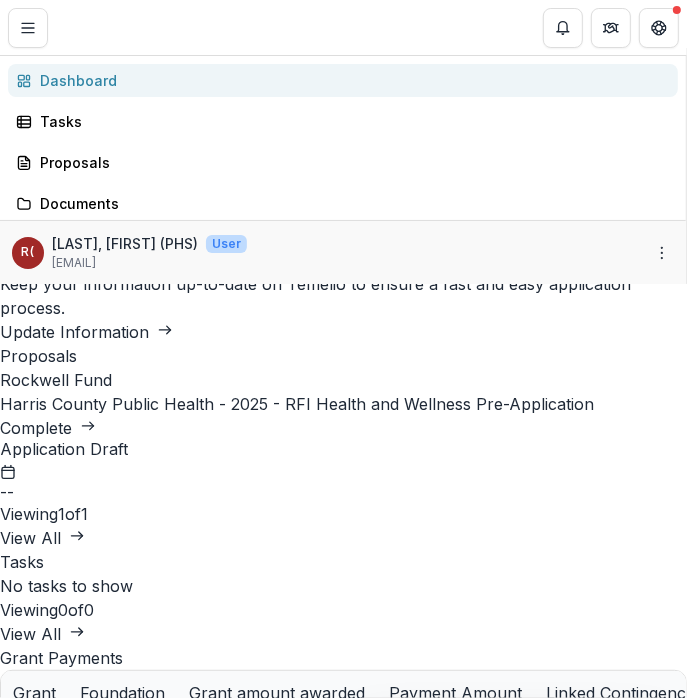 click on "Dashboard" at bounding box center [351, 80] 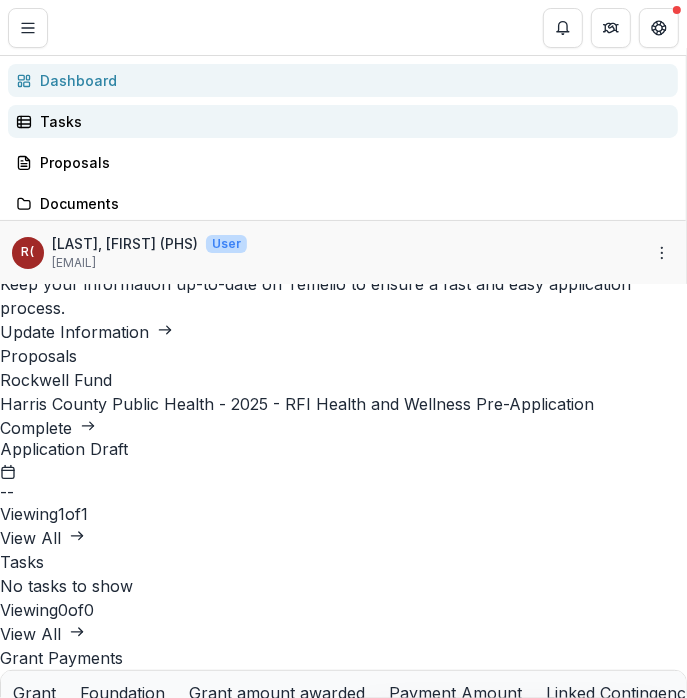 click on "Tasks" at bounding box center [343, 121] 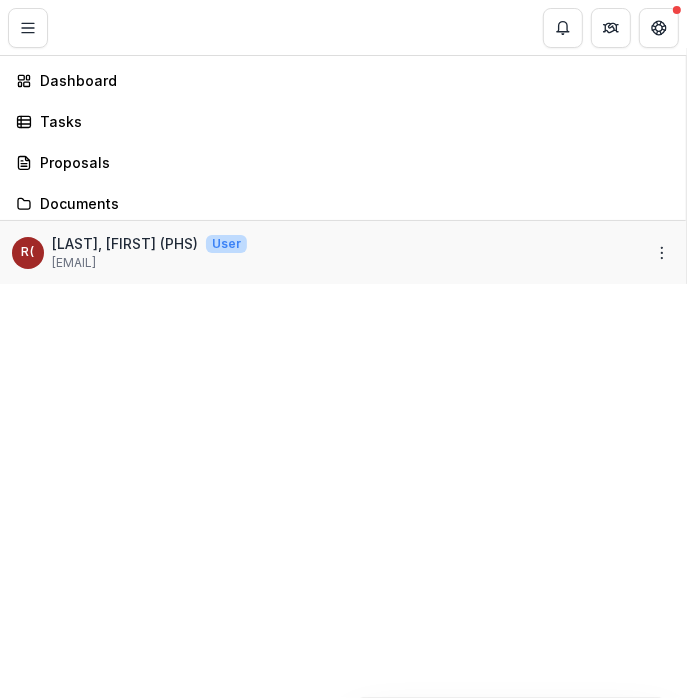 click on "[PERSON] County Public Health Nonprofit Team Settings Settings Dashboard Tasks Proposals Documents R( [LAST], [FIRST] (PHS) User [EMAIL]" at bounding box center [343, 698] 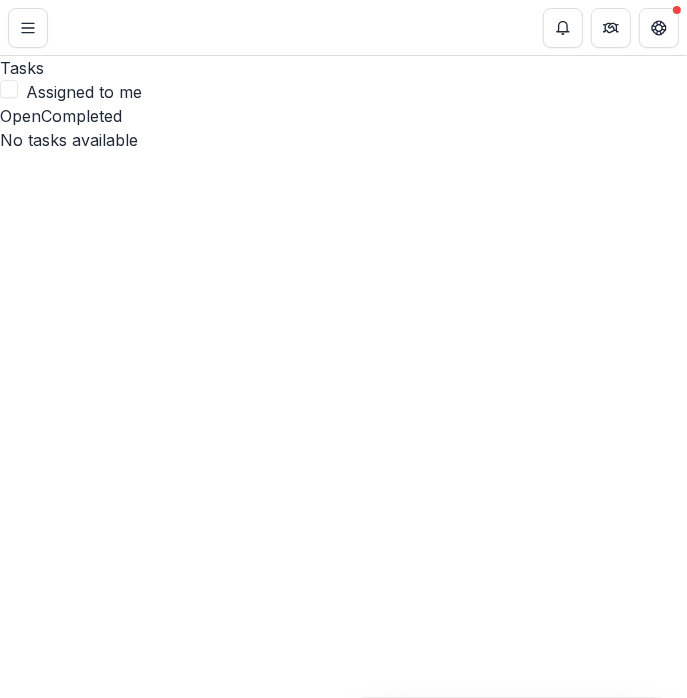 click on "Completed" at bounding box center (81, 116) 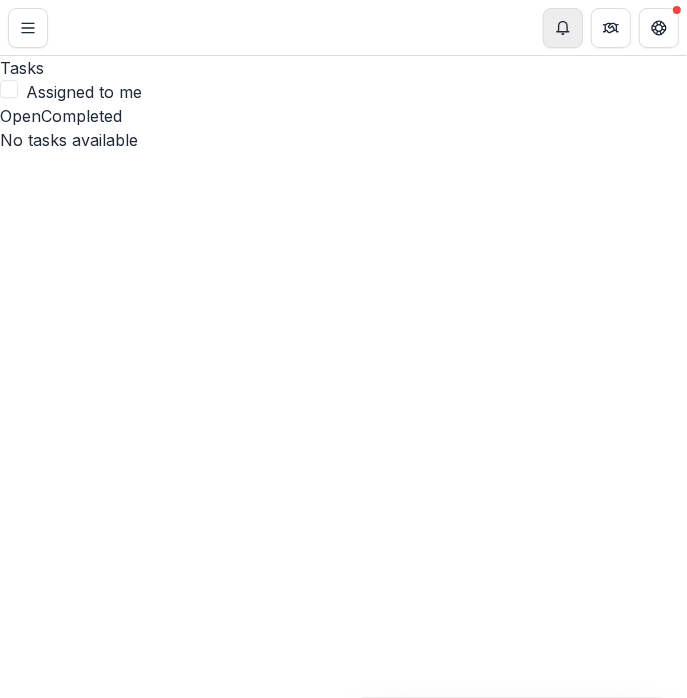 click at bounding box center [563, 28] 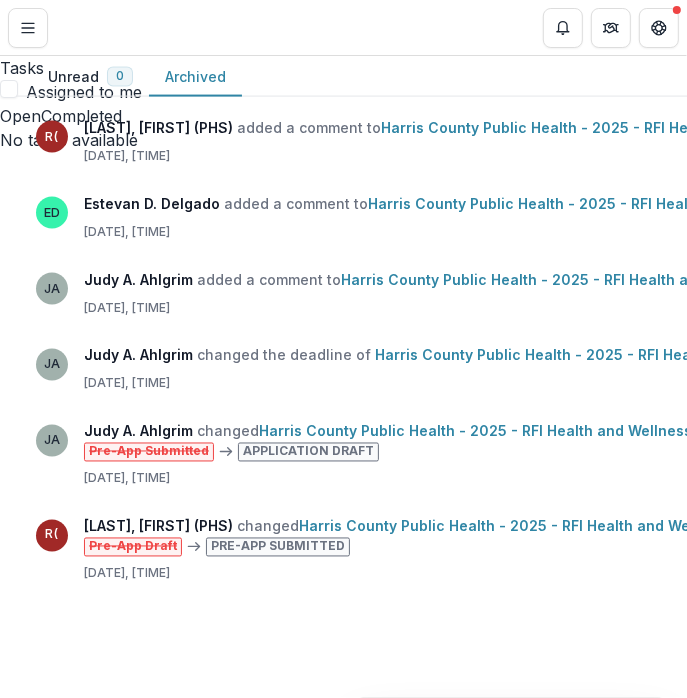 click on "Archived" at bounding box center (195, 77) 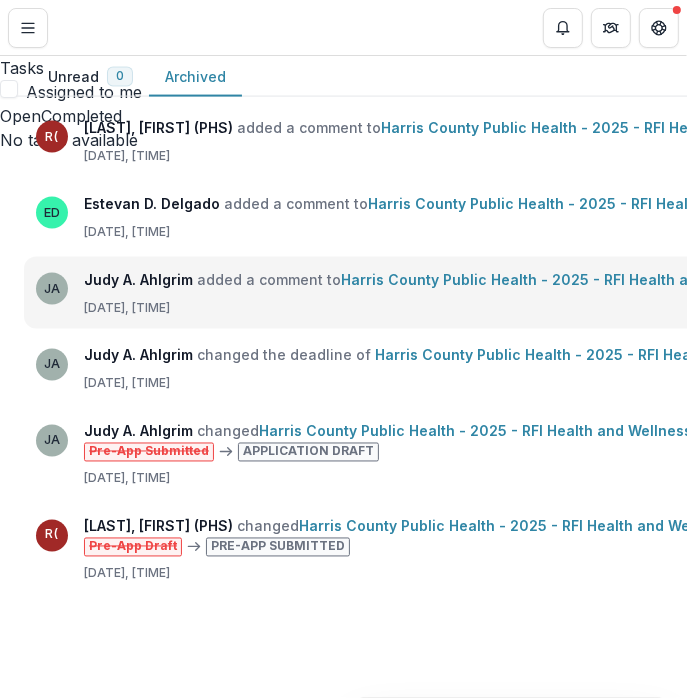 scroll, scrollTop: 0, scrollLeft: 0, axis: both 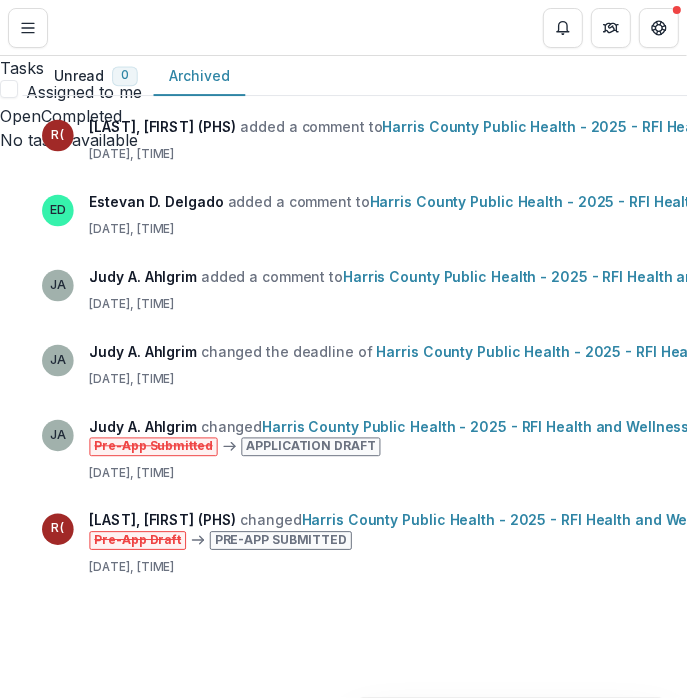 click on "Tasks Assigned to me Open Completed No tasks available No tasks available" at bounding box center [343, 104] 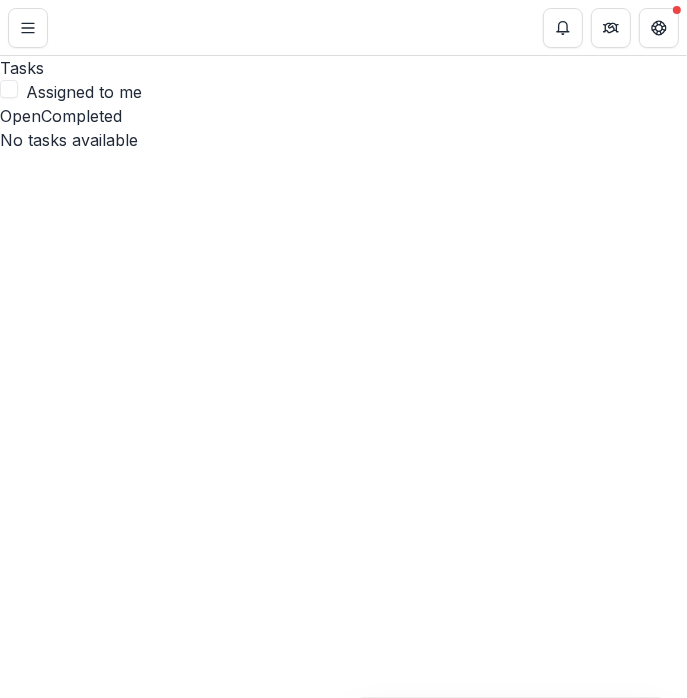 click on "Open" at bounding box center [20, 116] 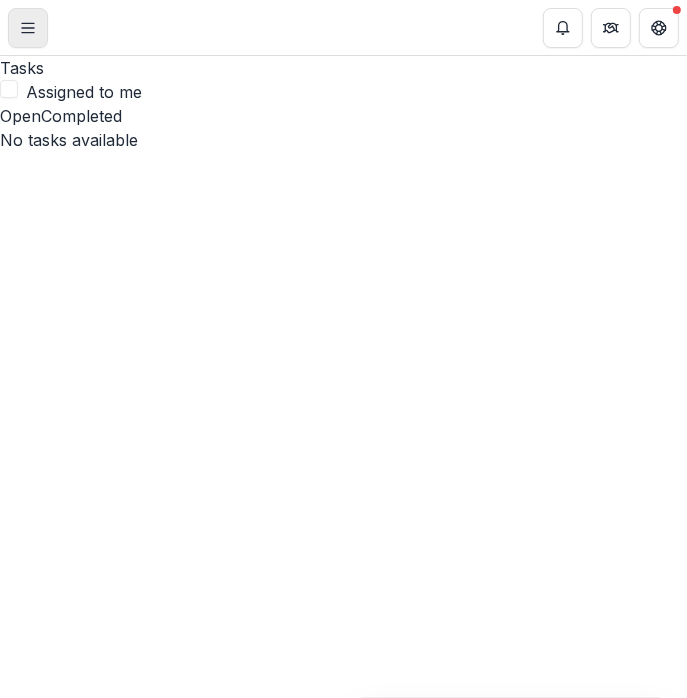 click at bounding box center (28, 28) 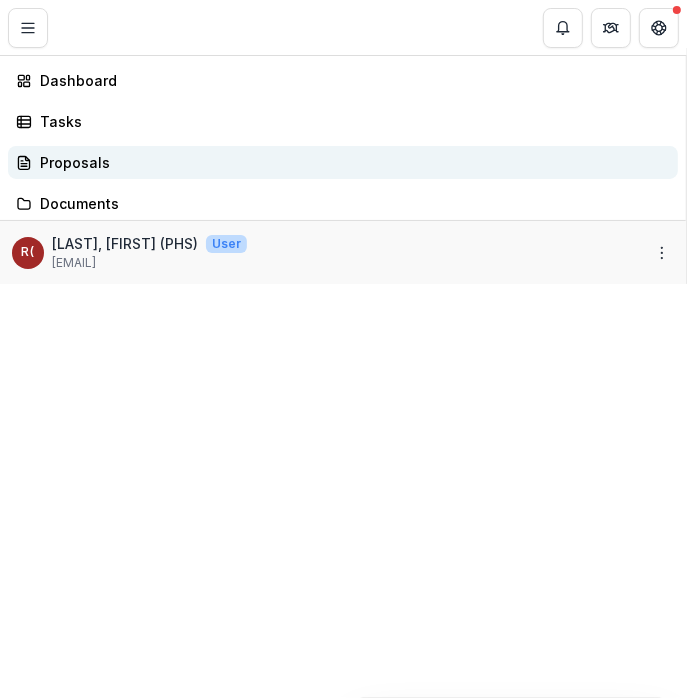 click on "Proposals" at bounding box center [351, 162] 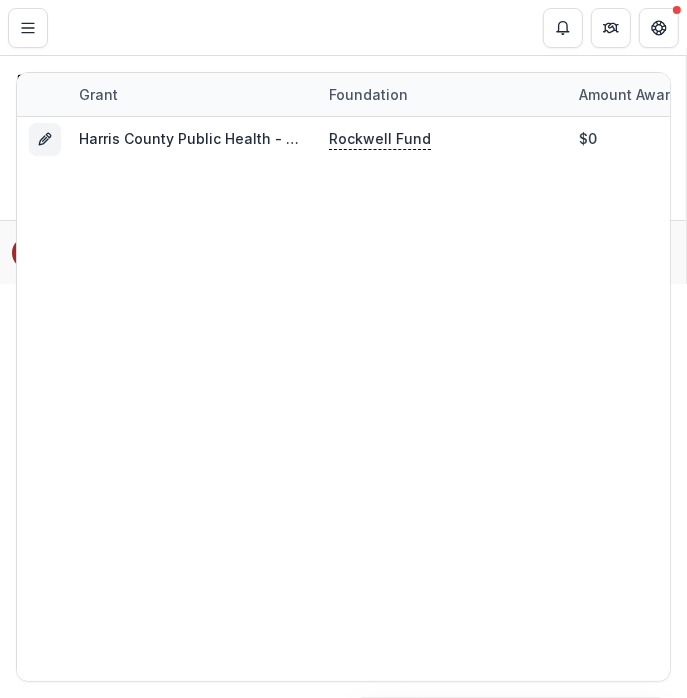 click on "[PERSON] County Public Health Nonprofit Team Settings Settings Dashboard Tasks Proposals Documents R( [LAST], [FIRST] (PHS) User [EMAIL]" at bounding box center [343, 698] 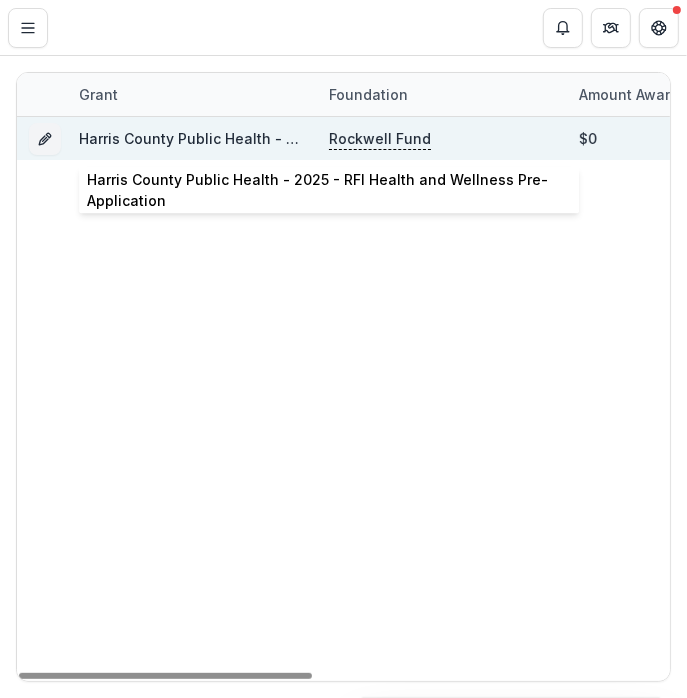 click on "Harris County Public Health - 2025 - RFI Health and Wellness Pre-Application" at bounding box center [192, 138] 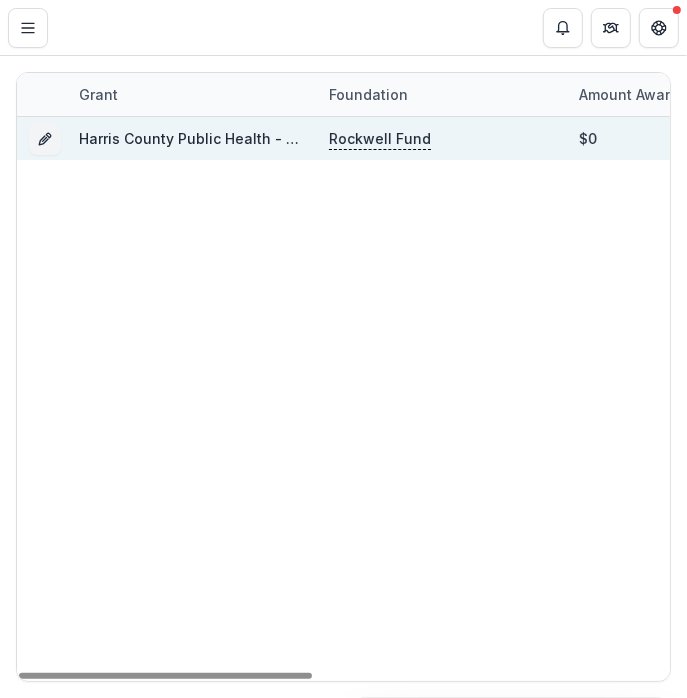 click on "Harris County Public Health - 2025 - RFI Health and Wellness Pre-Application" at bounding box center (349, 138) 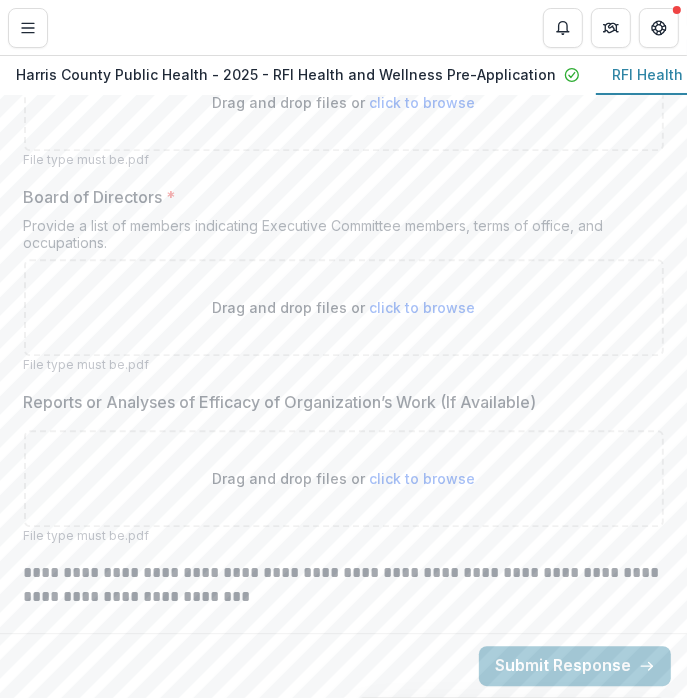 scroll, scrollTop: 12684, scrollLeft: 0, axis: vertical 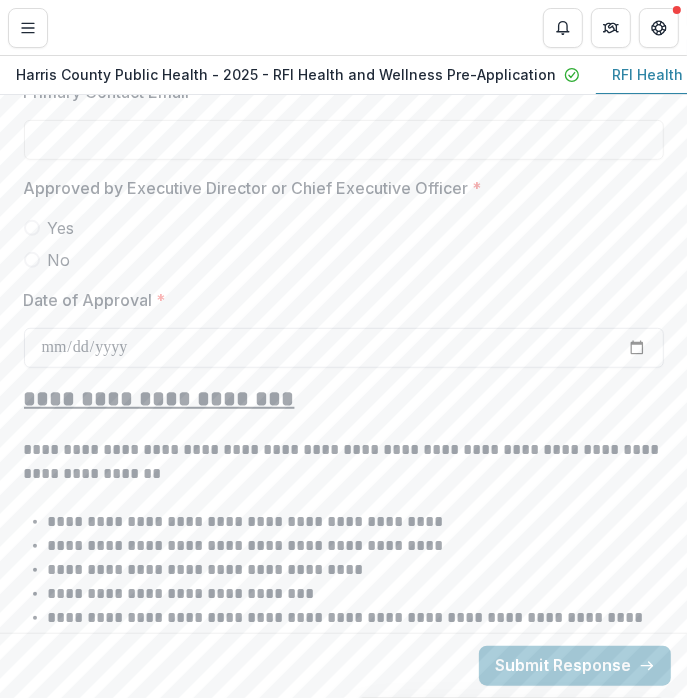 click on "Date of Approval *" at bounding box center (344, 348) 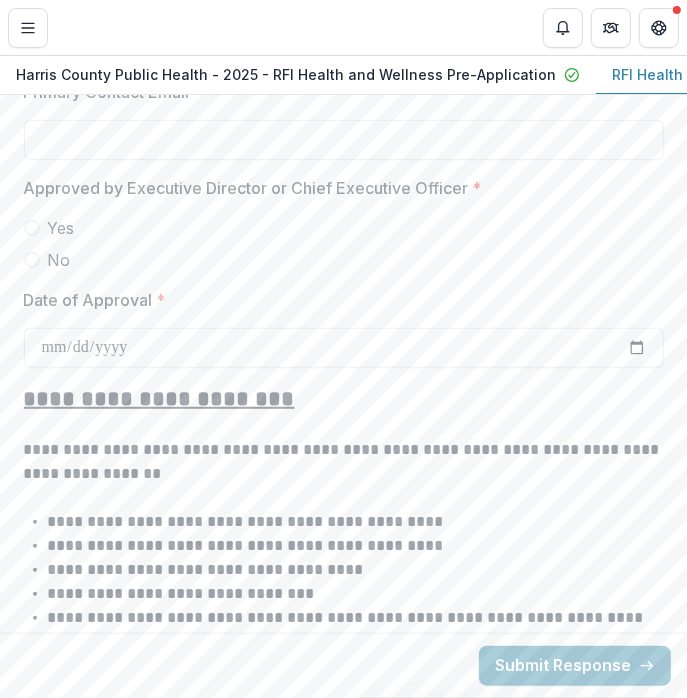 type on "**********" 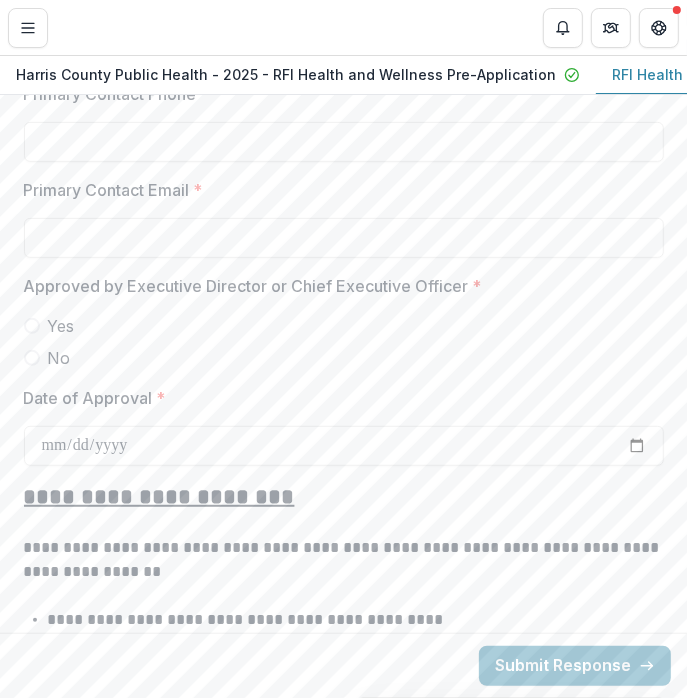 scroll, scrollTop: 3747, scrollLeft: 0, axis: vertical 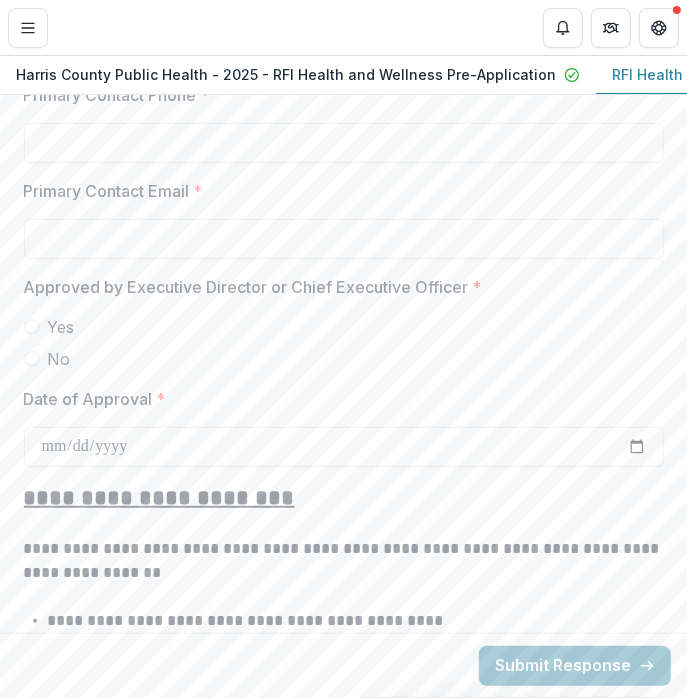 click on "Yes" at bounding box center (344, 327) 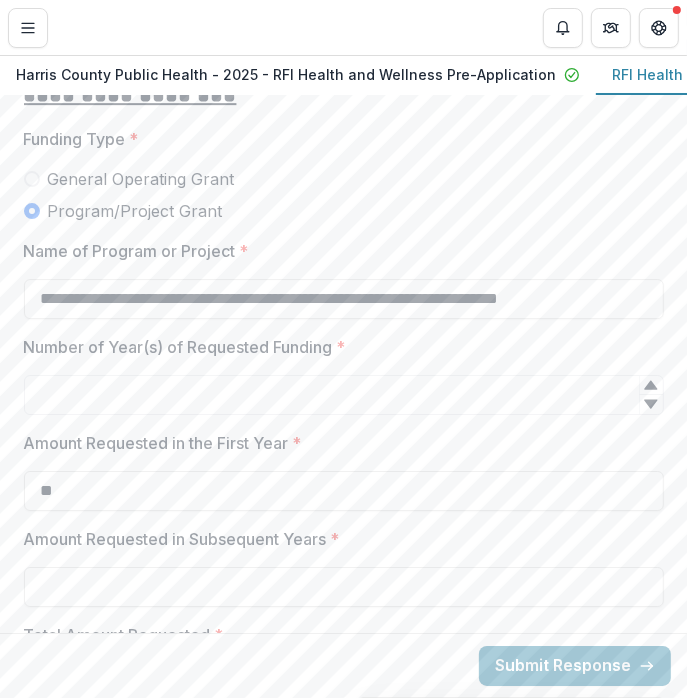 scroll, scrollTop: 2918, scrollLeft: 0, axis: vertical 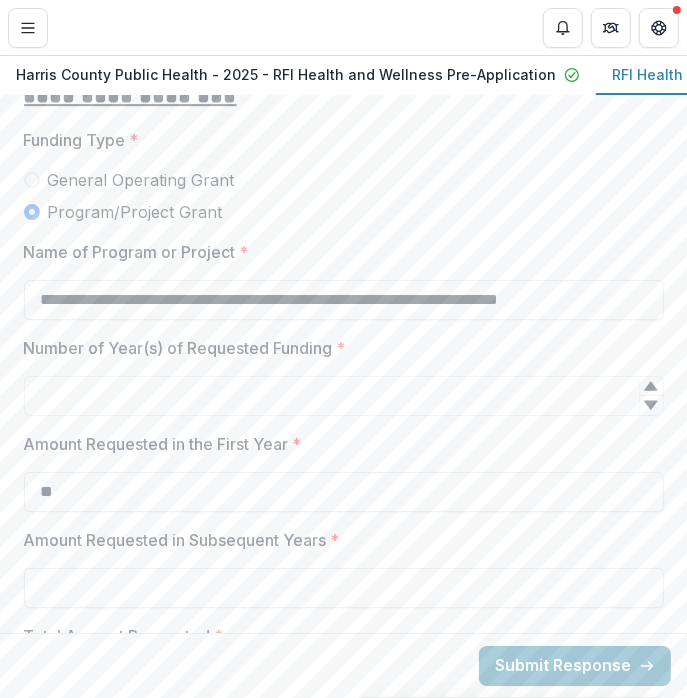 click on "Program/Project Grant" at bounding box center [344, 212] 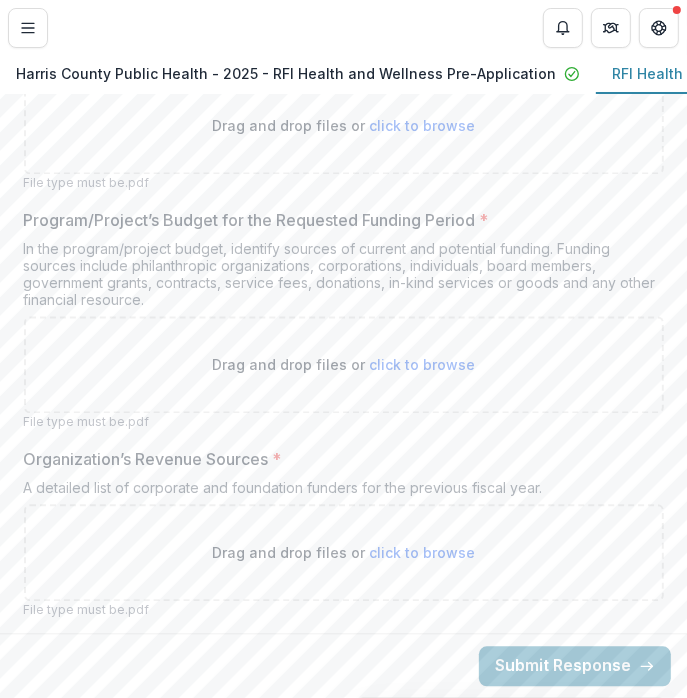 scroll, scrollTop: 12223, scrollLeft: 0, axis: vertical 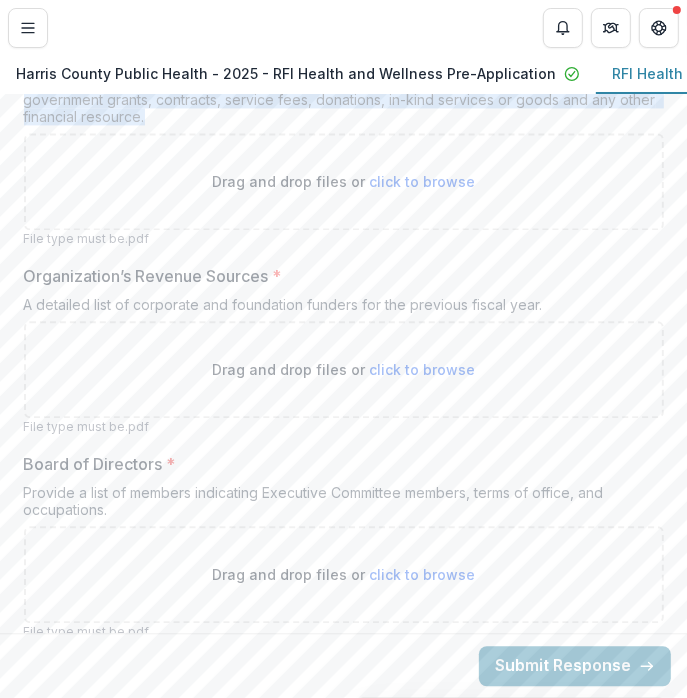 drag, startPoint x: 21, startPoint y: 265, endPoint x: 220, endPoint y: 316, distance: 205.43126 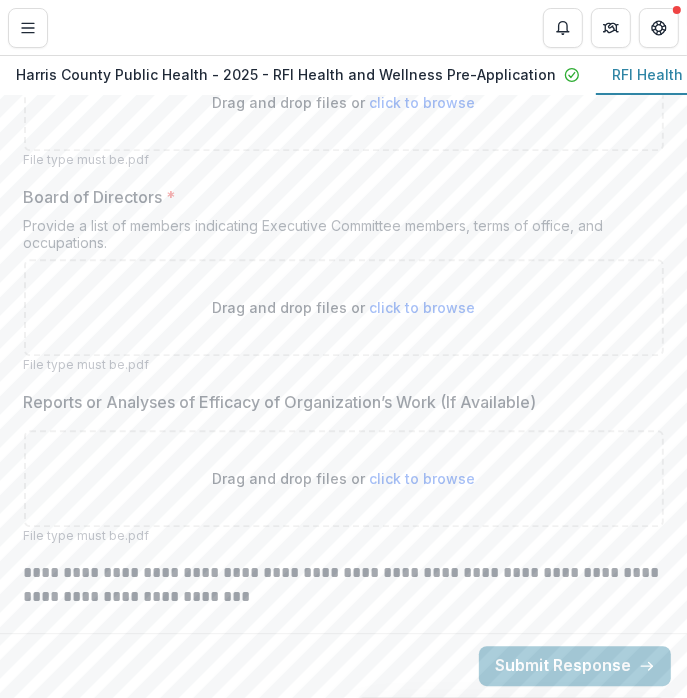 scroll, scrollTop: 12684, scrollLeft: 0, axis: vertical 